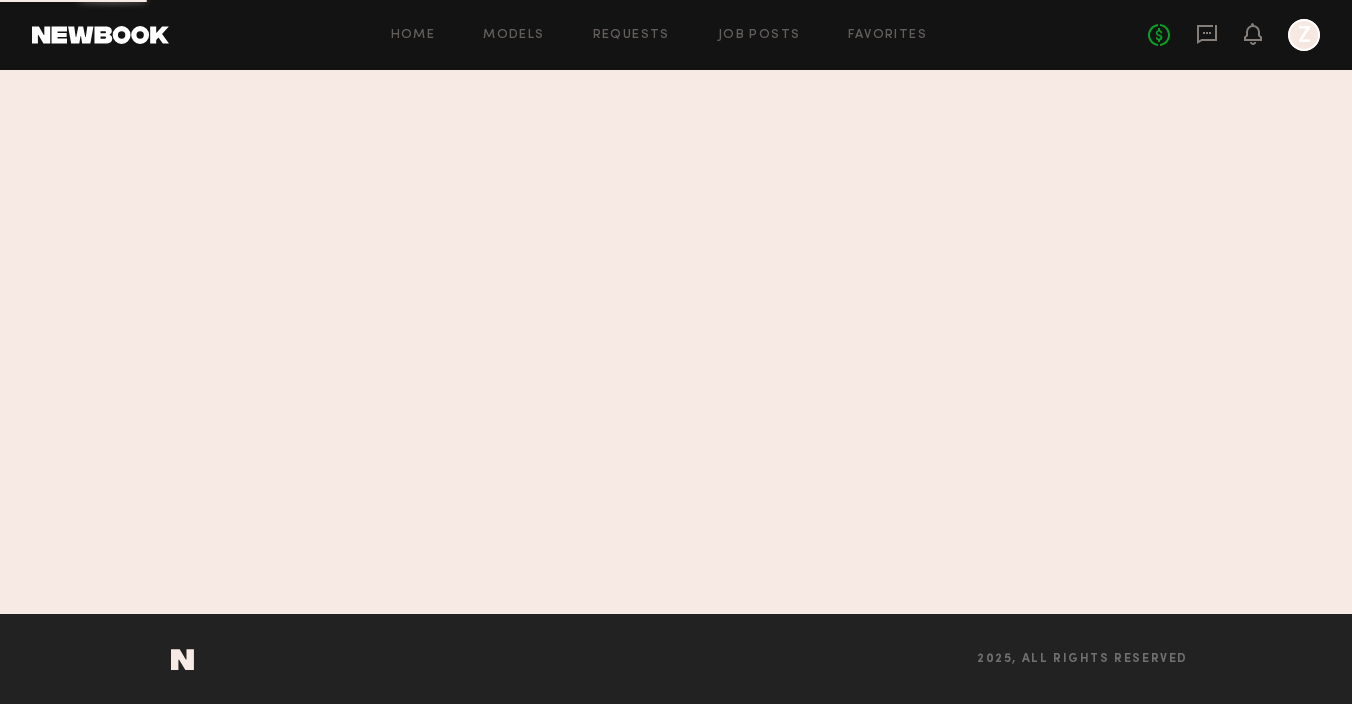 scroll, scrollTop: 0, scrollLeft: 0, axis: both 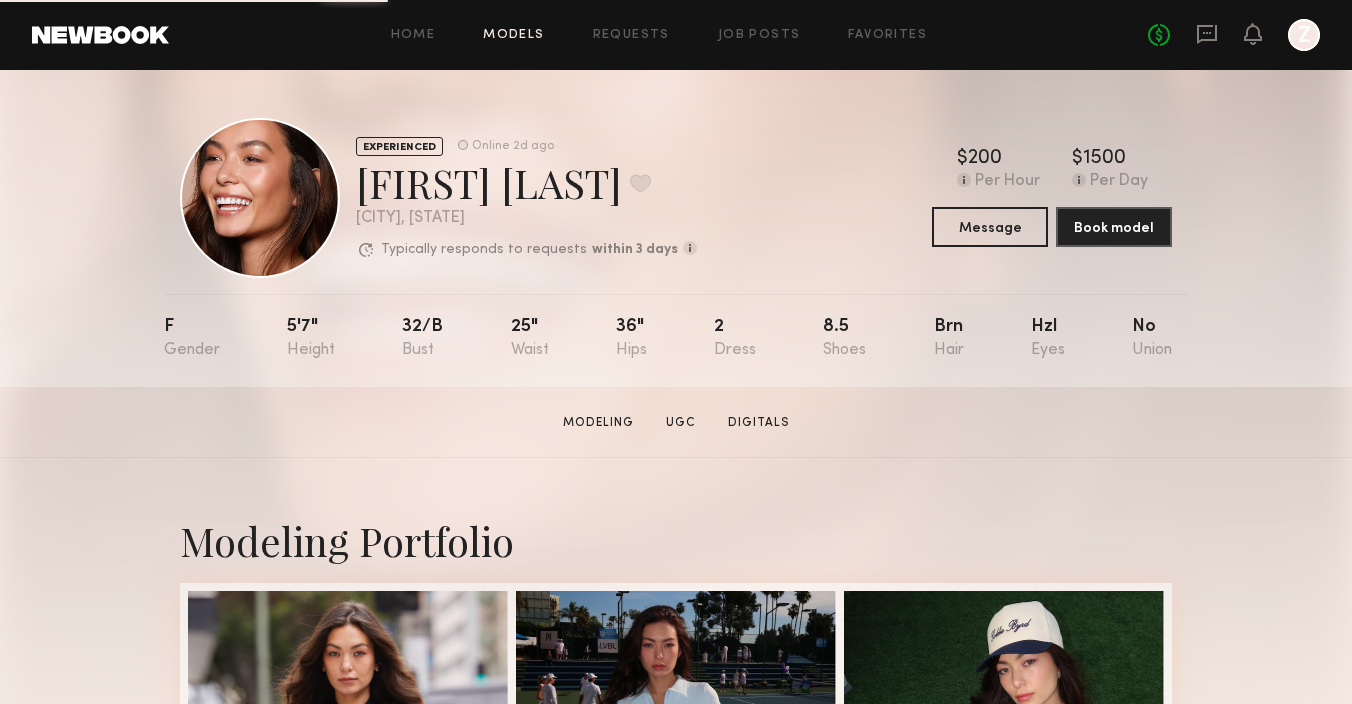 click on "Models" 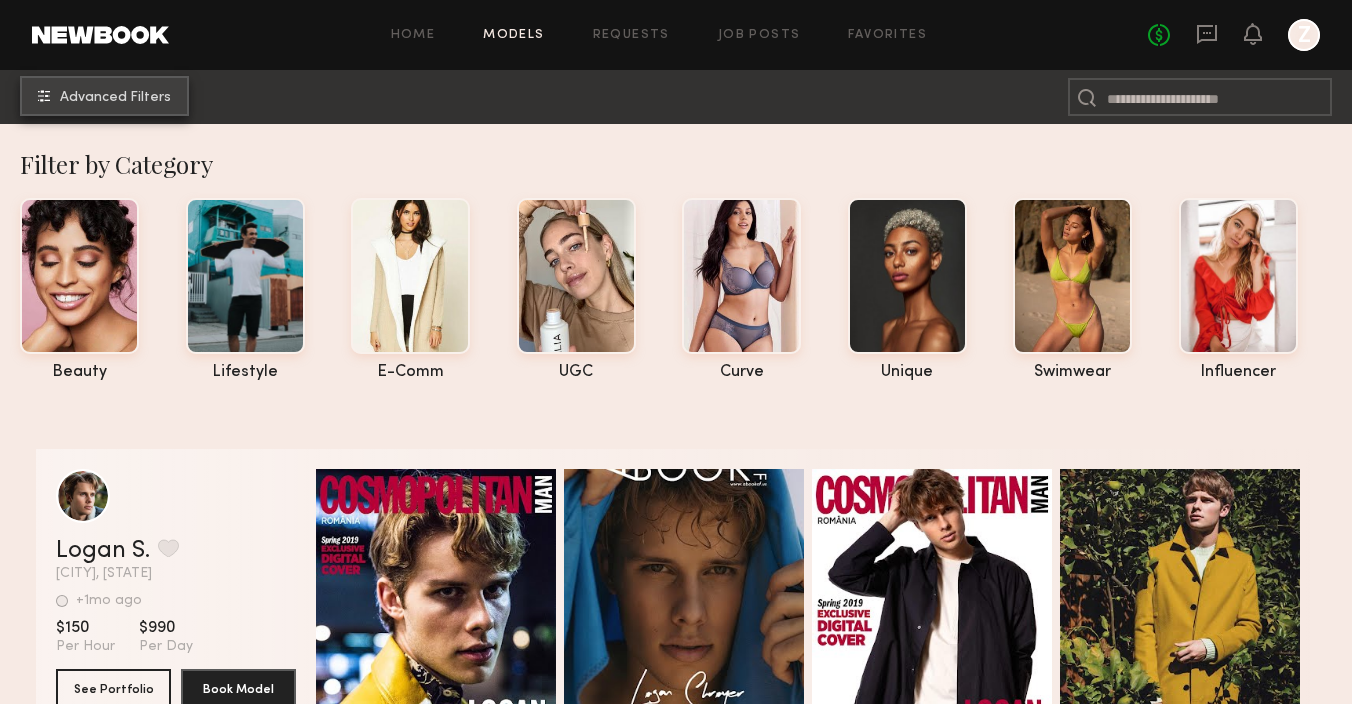 click on "Advanced Filters" 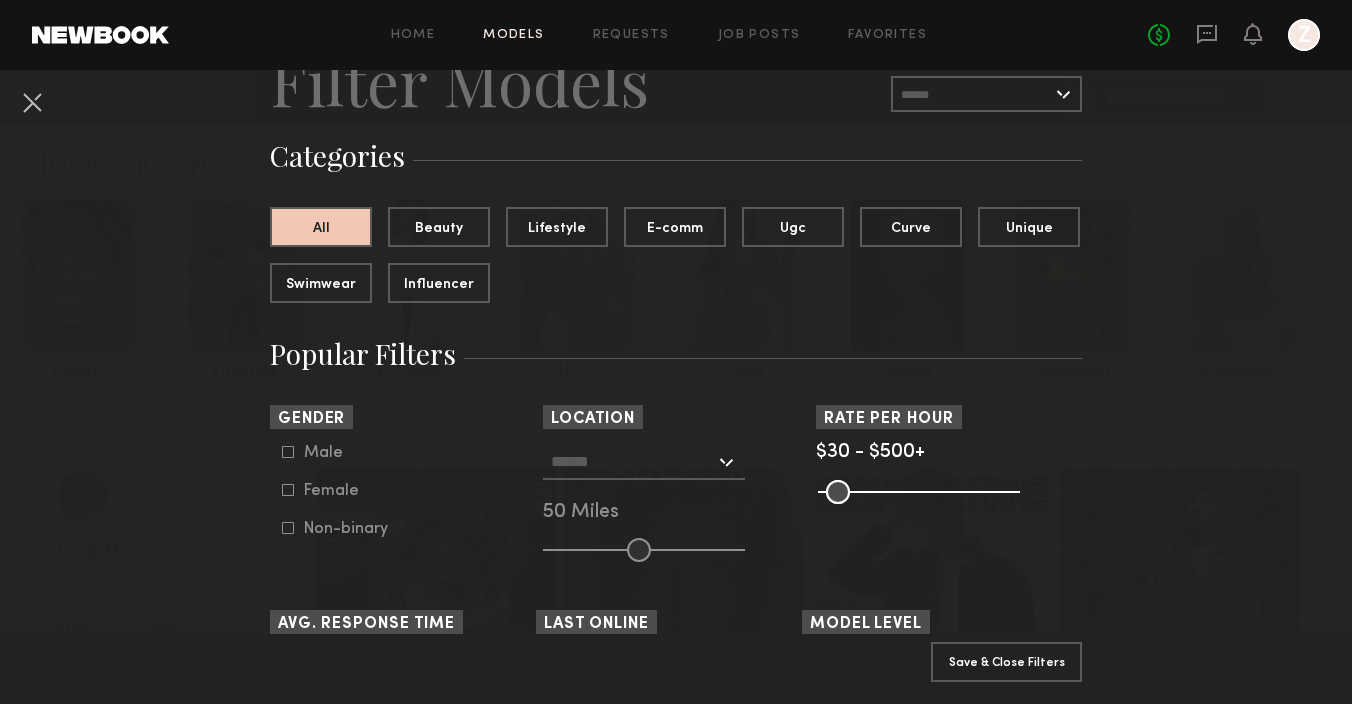 scroll, scrollTop: 104, scrollLeft: 0, axis: vertical 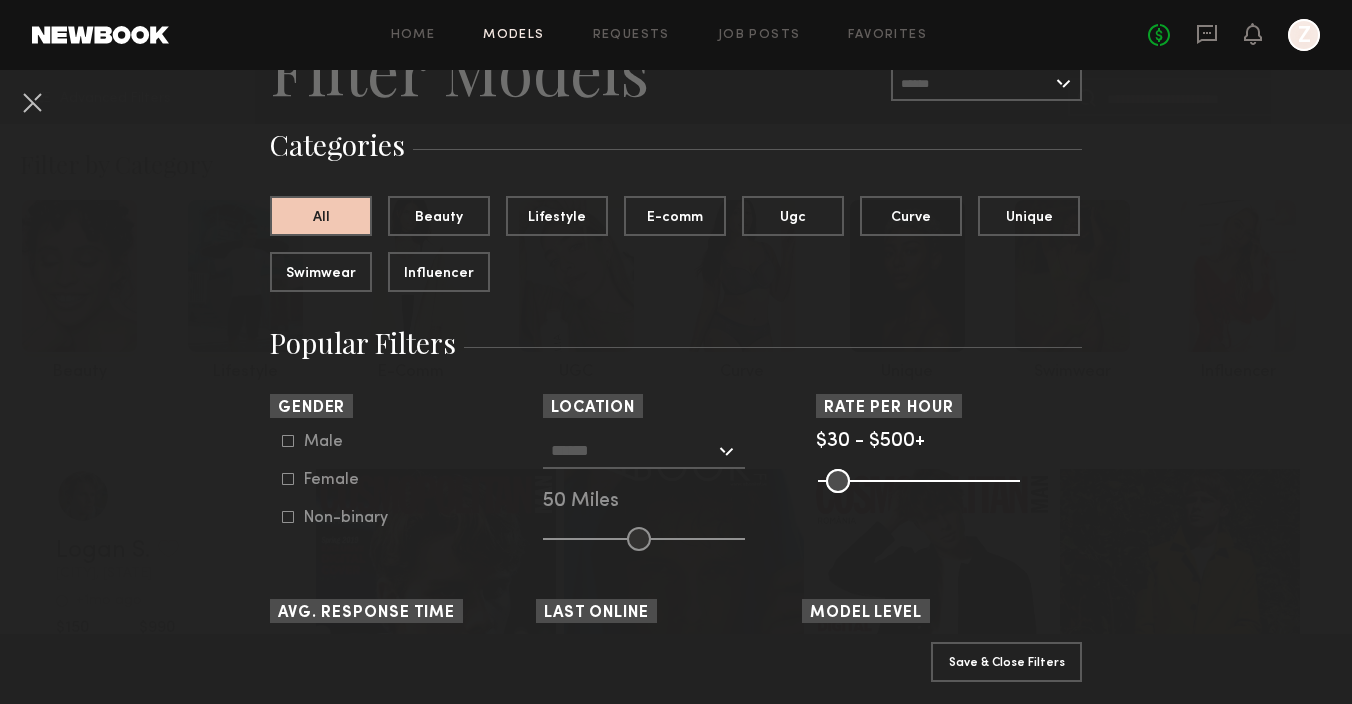 click 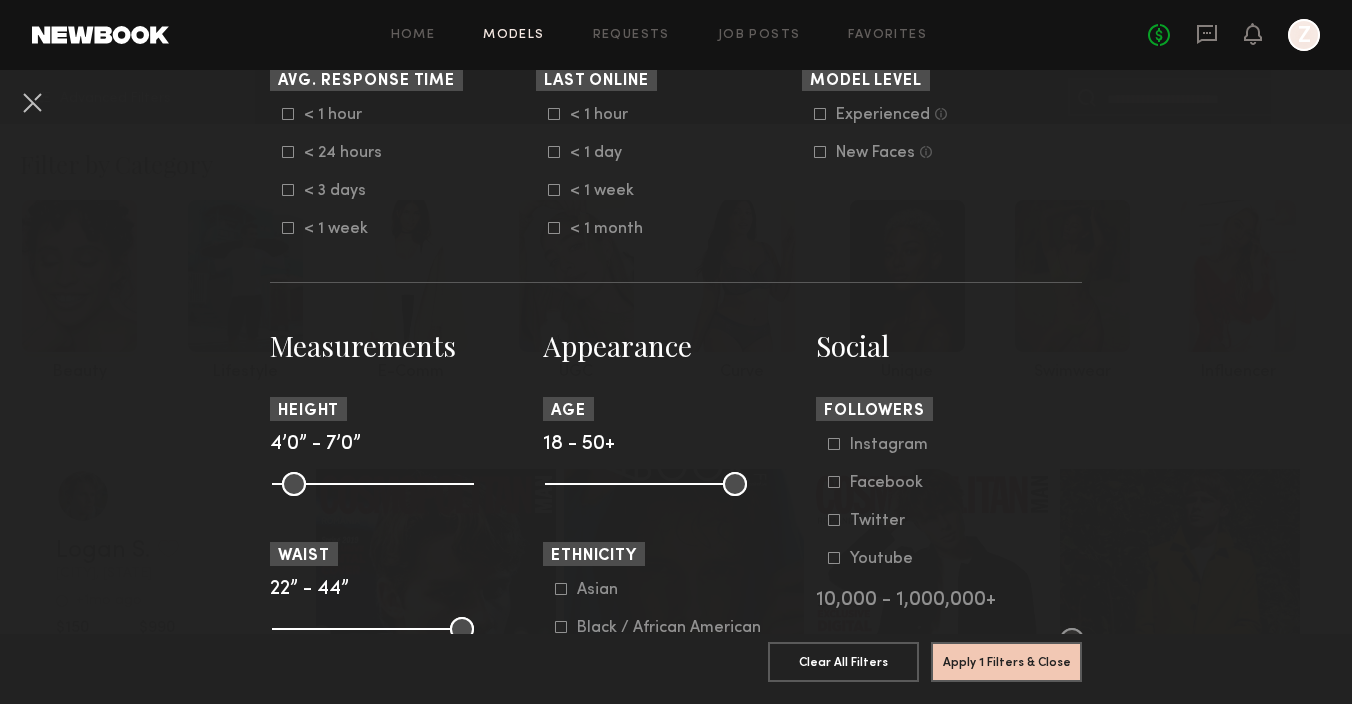 scroll, scrollTop: 647, scrollLeft: 0, axis: vertical 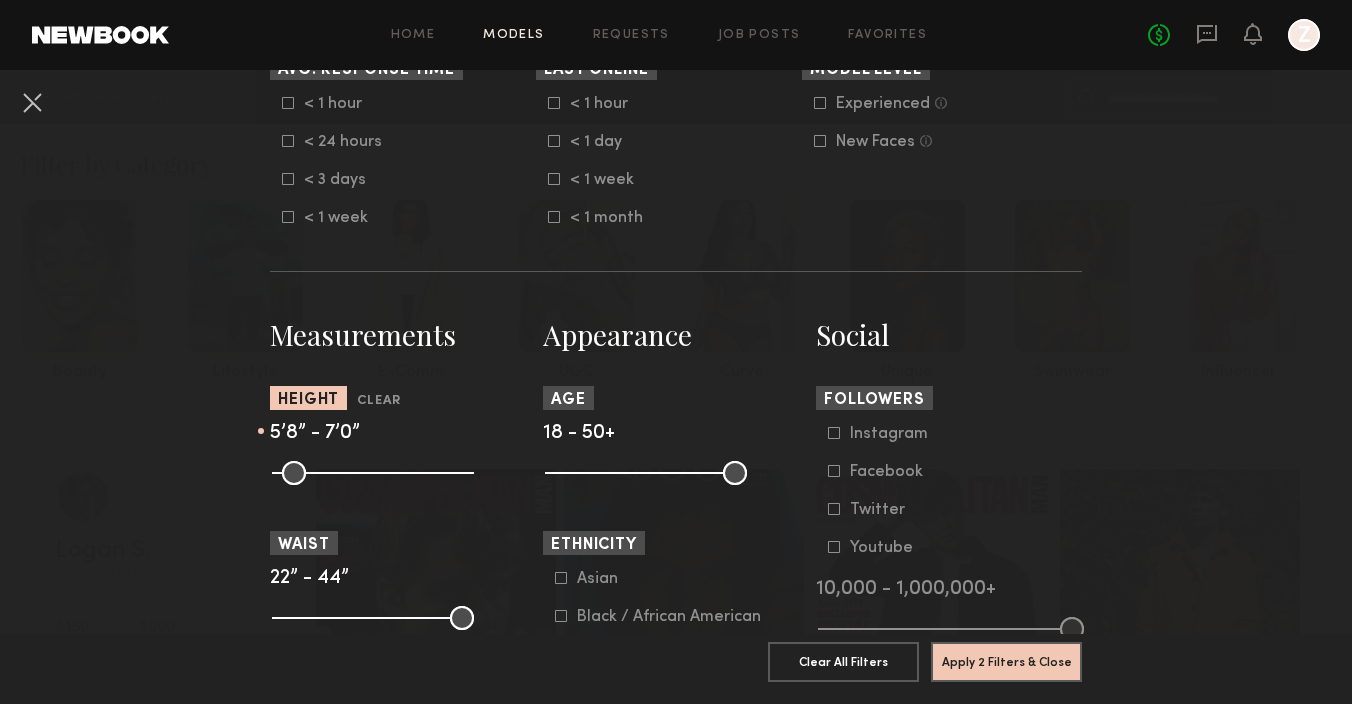 drag, startPoint x: 290, startPoint y: 473, endPoint x: 384, endPoint y: 472, distance: 94.00532 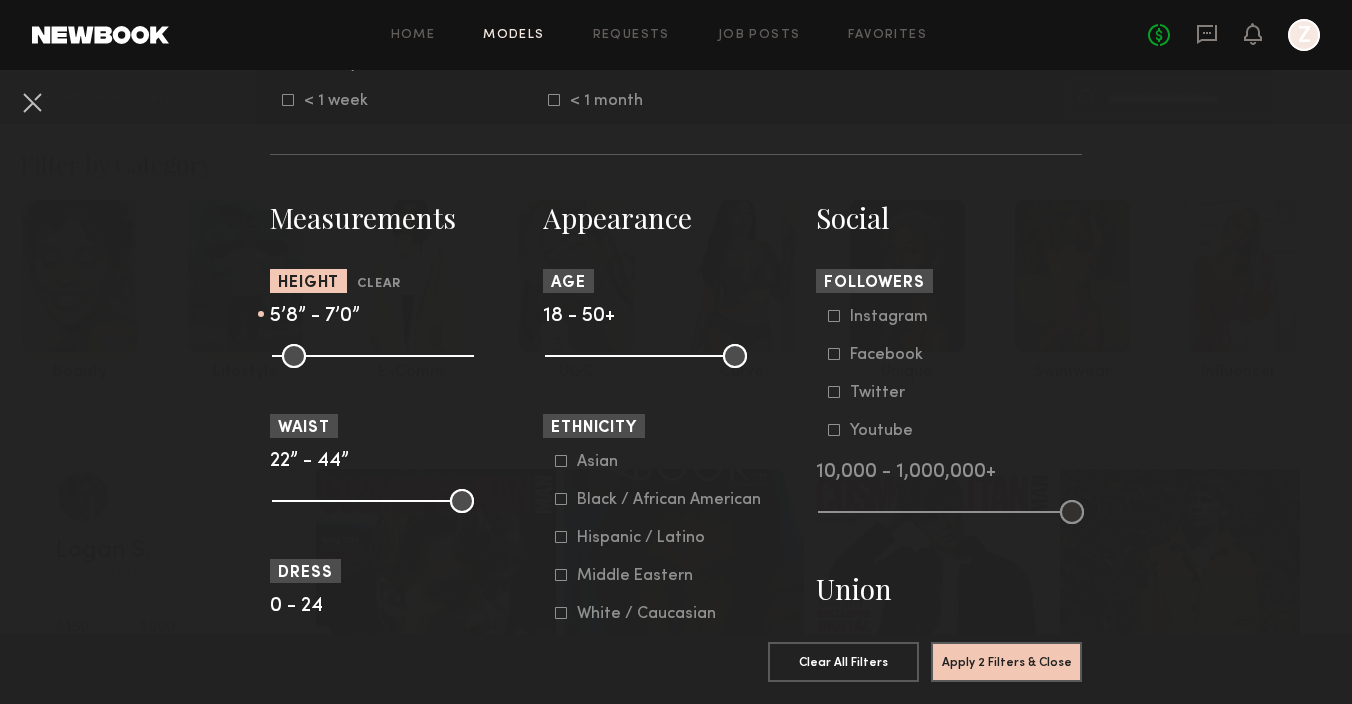 scroll, scrollTop: 827, scrollLeft: 0, axis: vertical 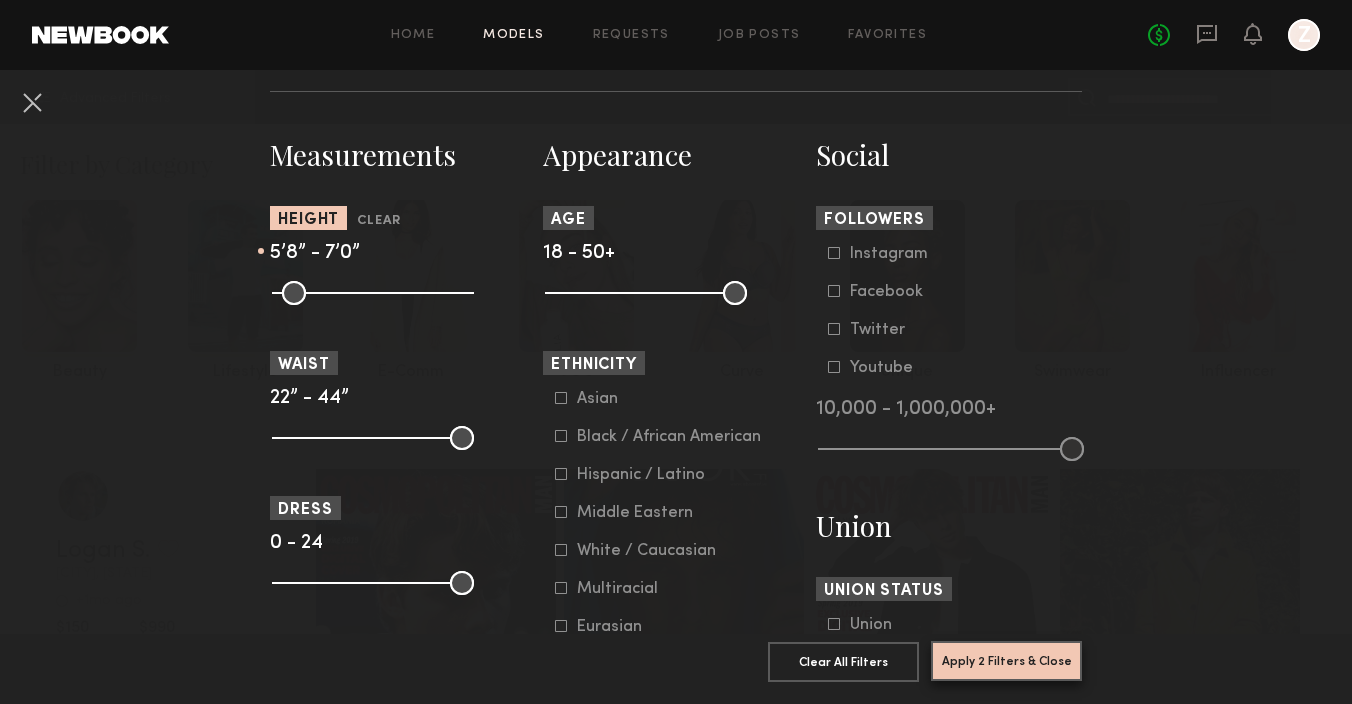 click on "Apply 2 Filters & Close" 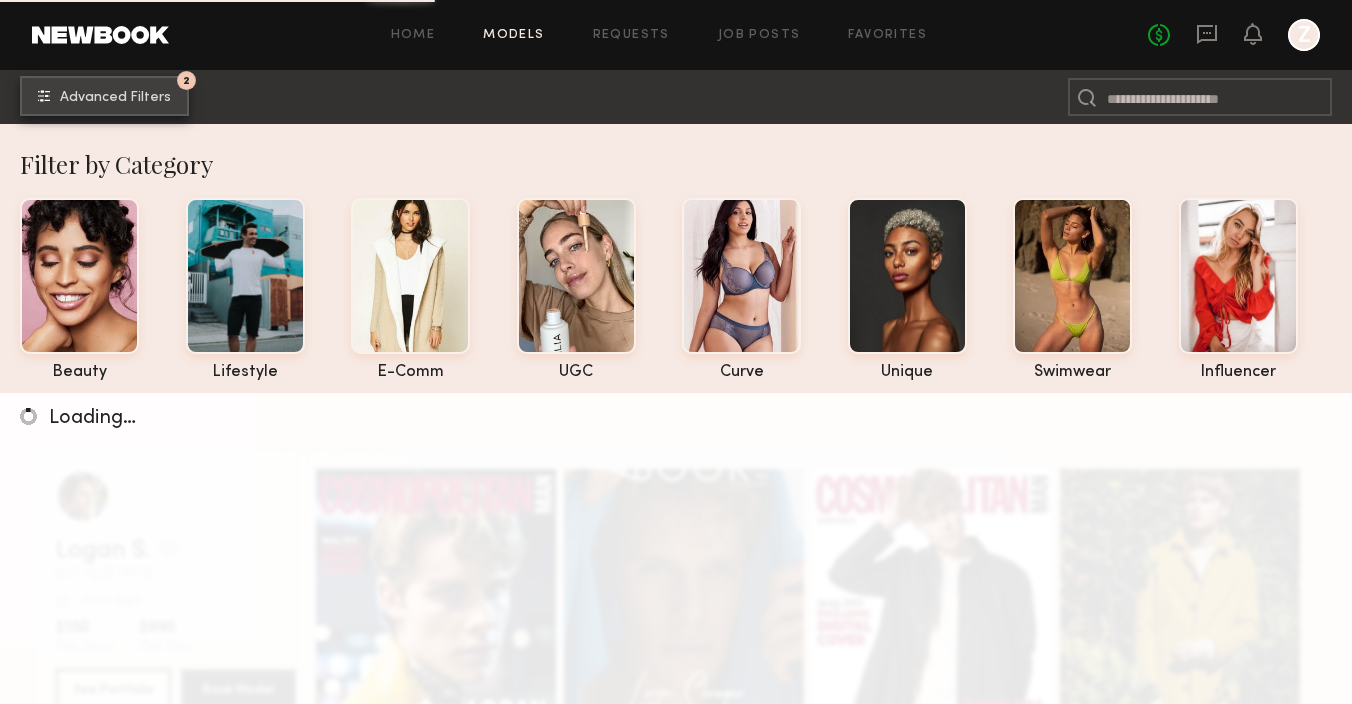 click on "Advanced Filters" 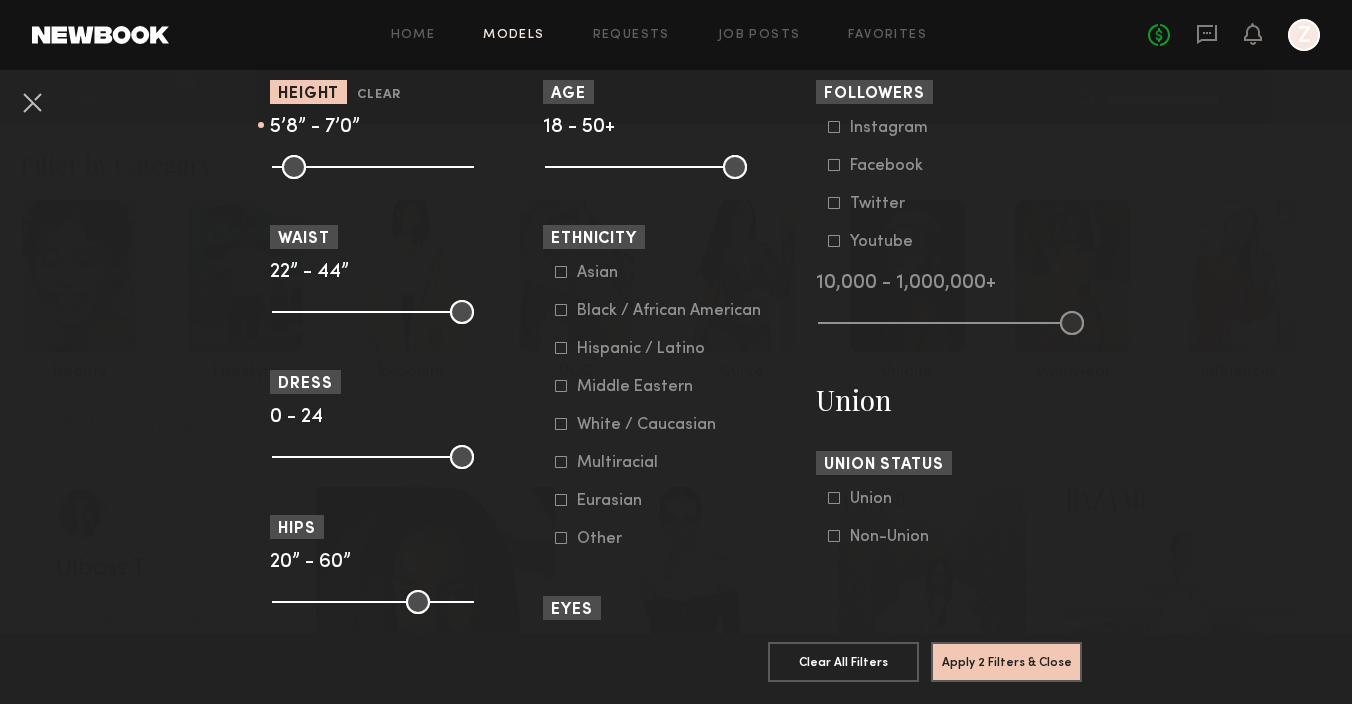 scroll, scrollTop: 970, scrollLeft: 0, axis: vertical 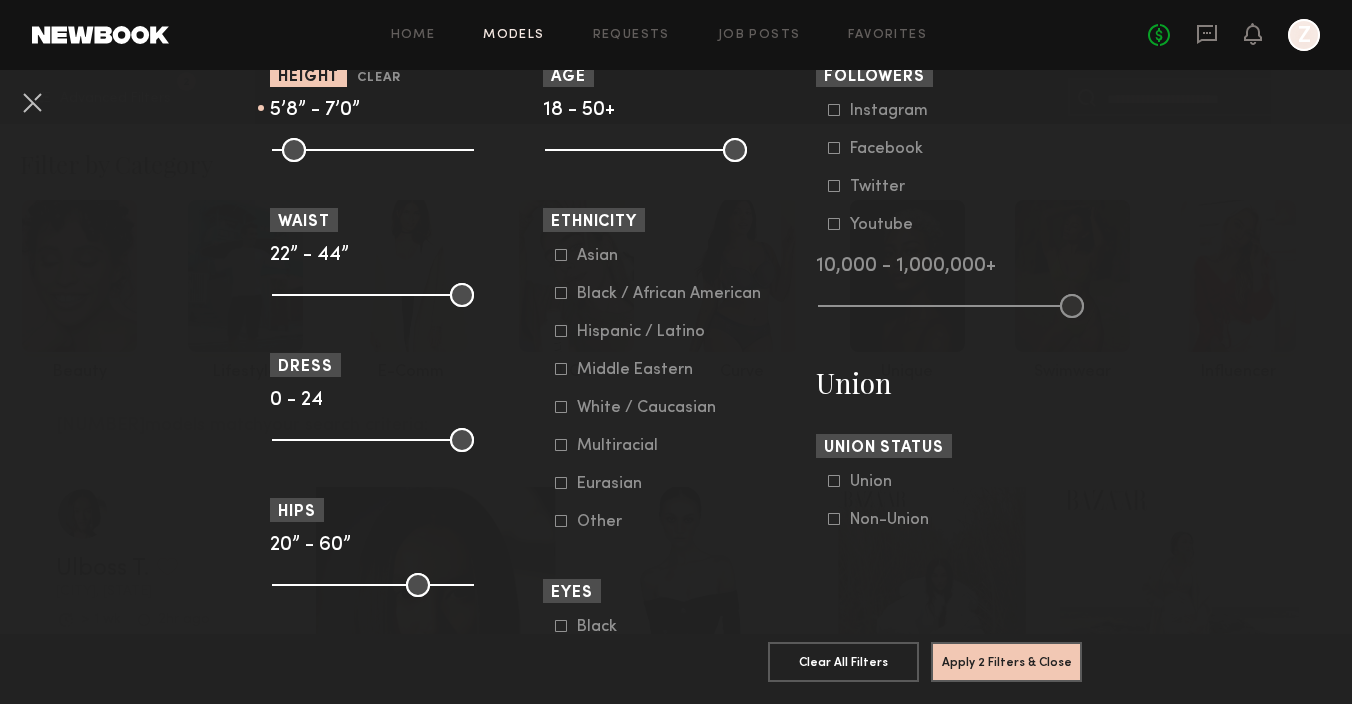click 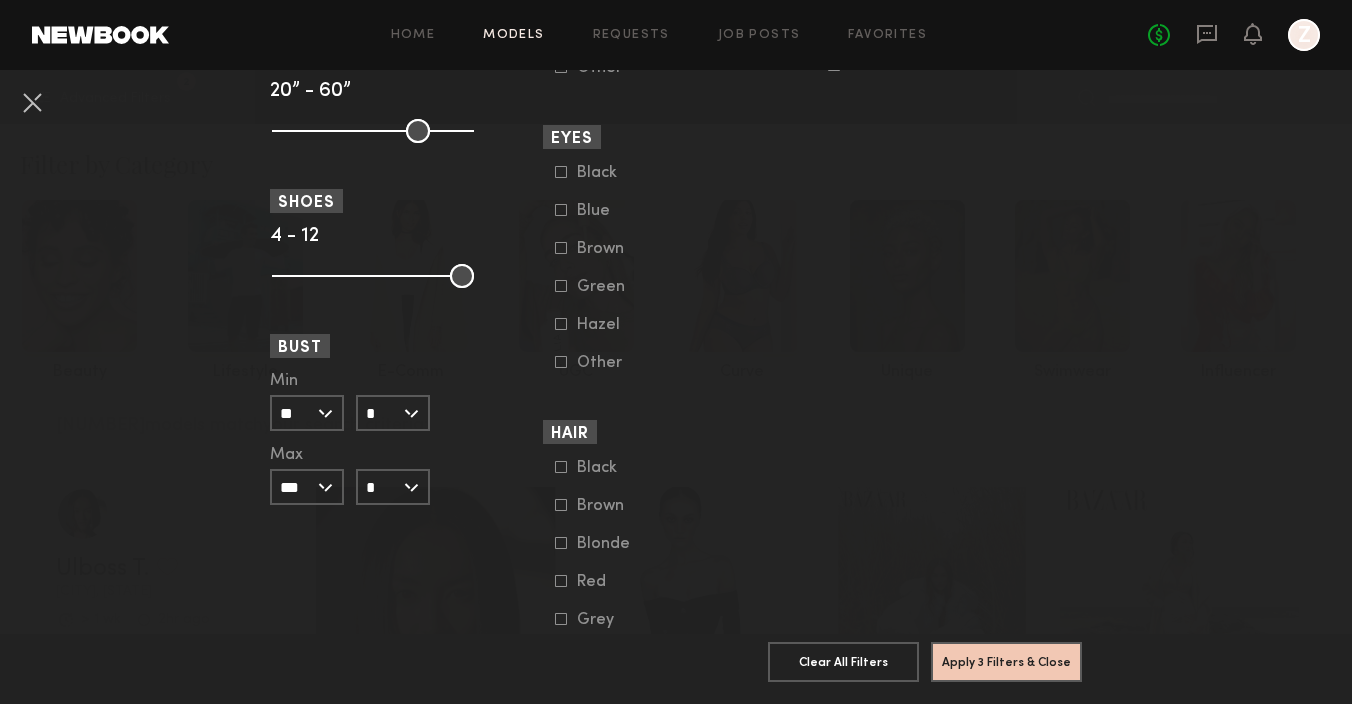 scroll, scrollTop: 1425, scrollLeft: 0, axis: vertical 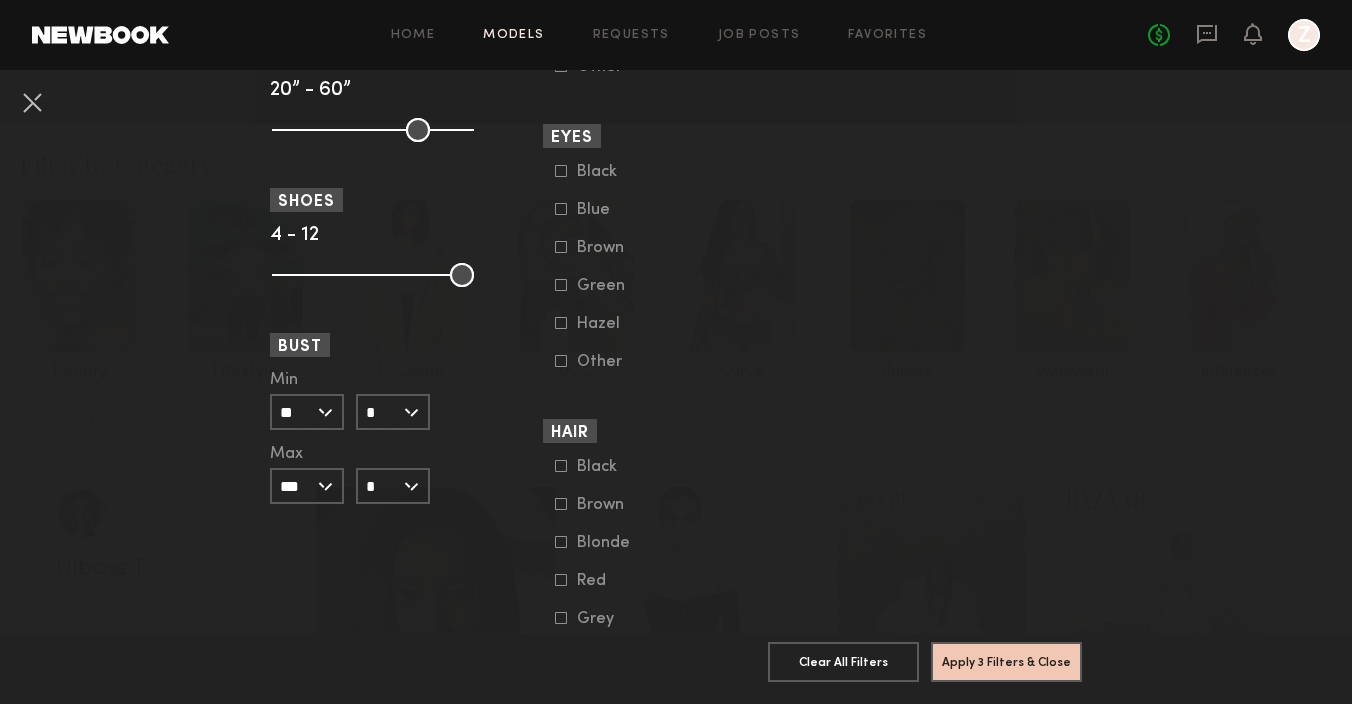 click 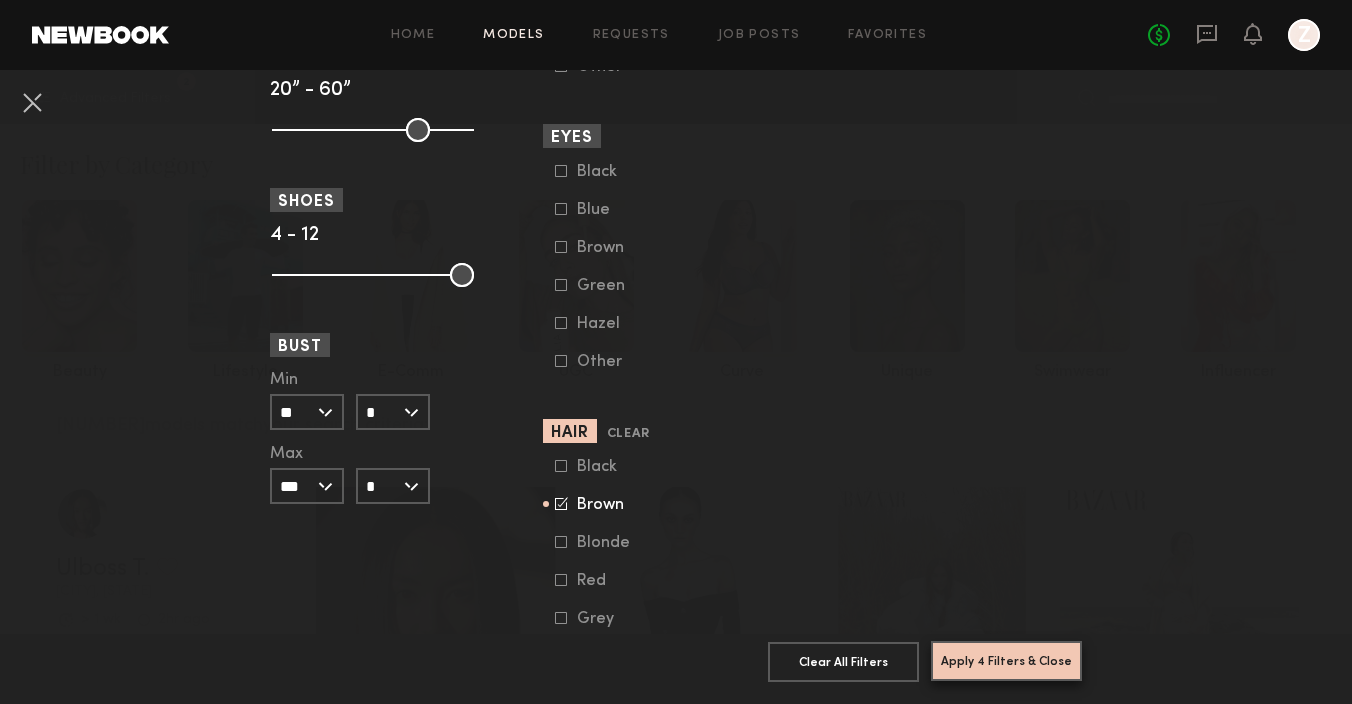click on "Apply 4 Filters & Close" 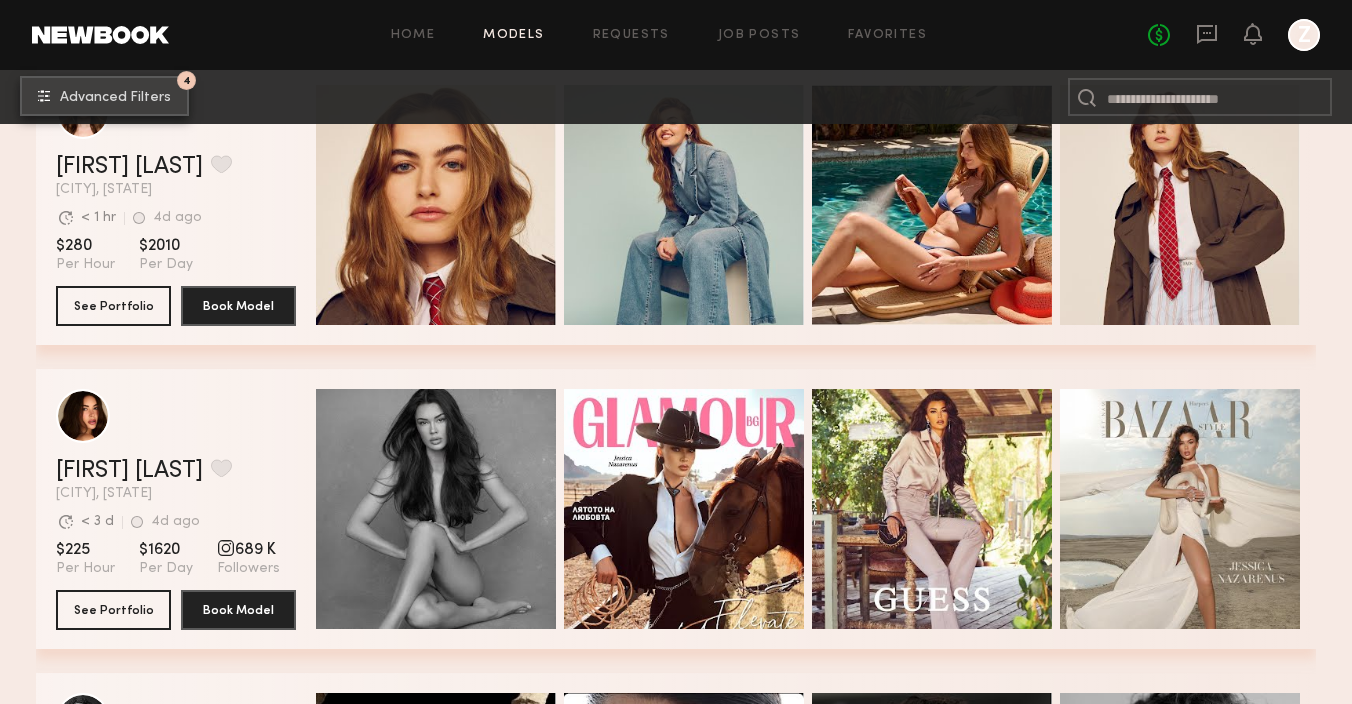 scroll, scrollTop: 1733, scrollLeft: 0, axis: vertical 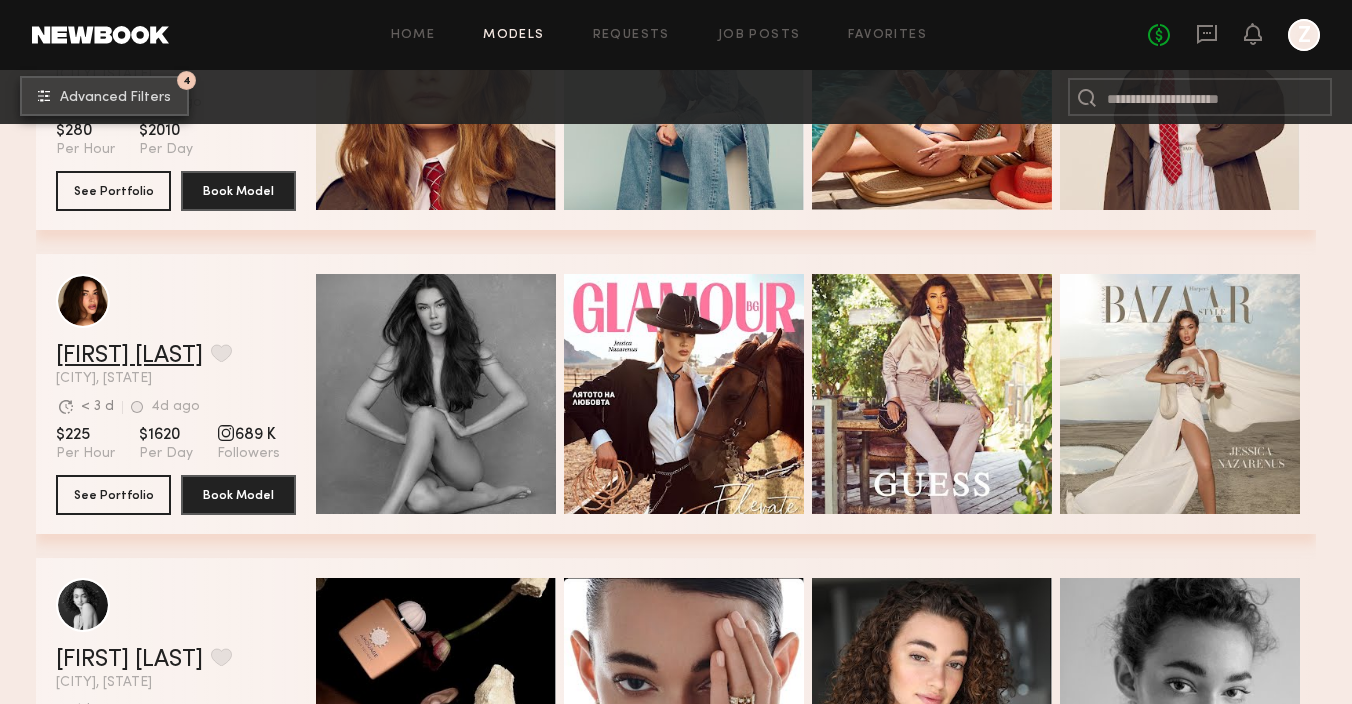 type 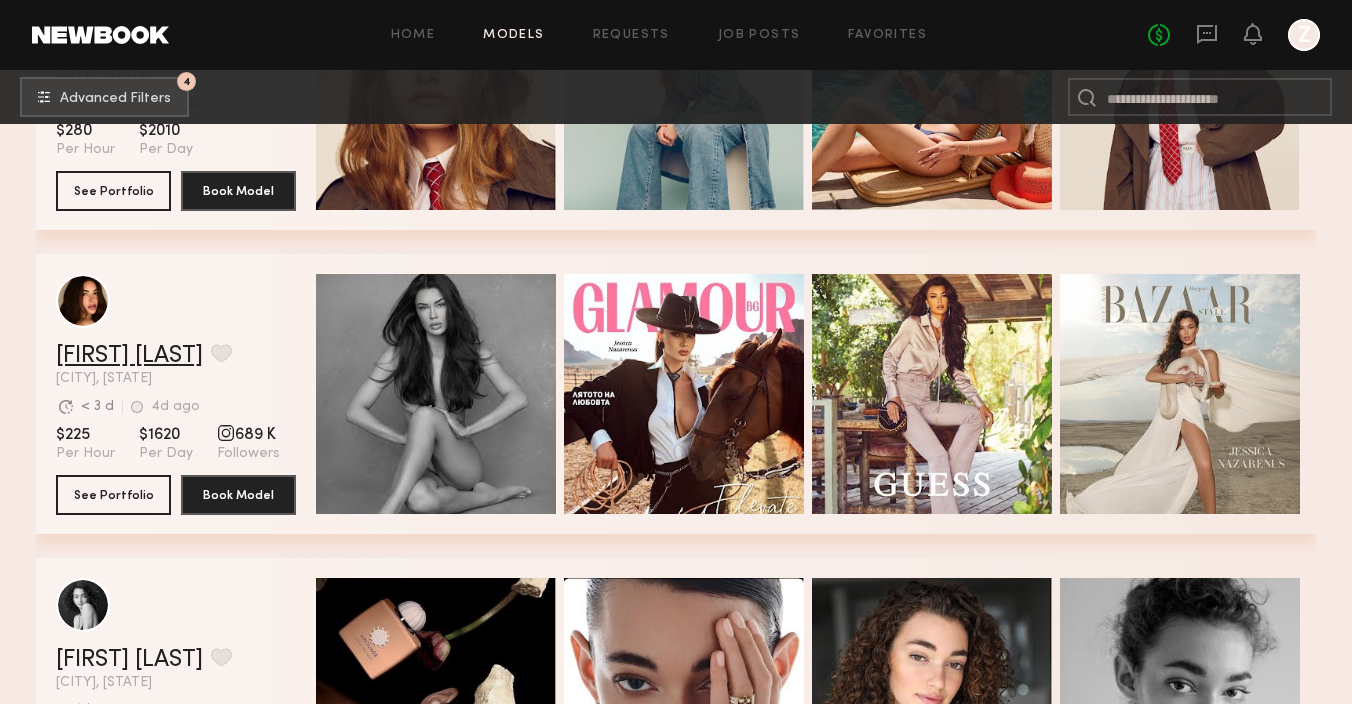 click on "Jessica N." 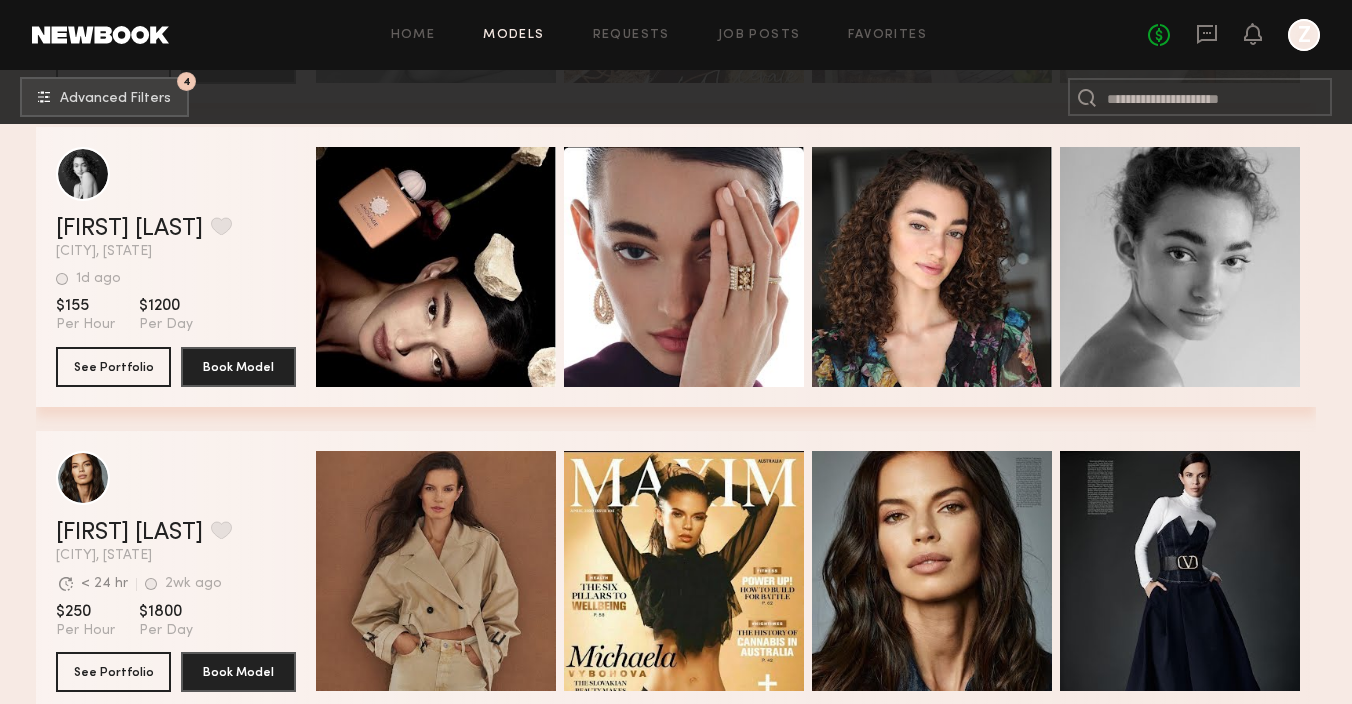 scroll, scrollTop: 2369, scrollLeft: 0, axis: vertical 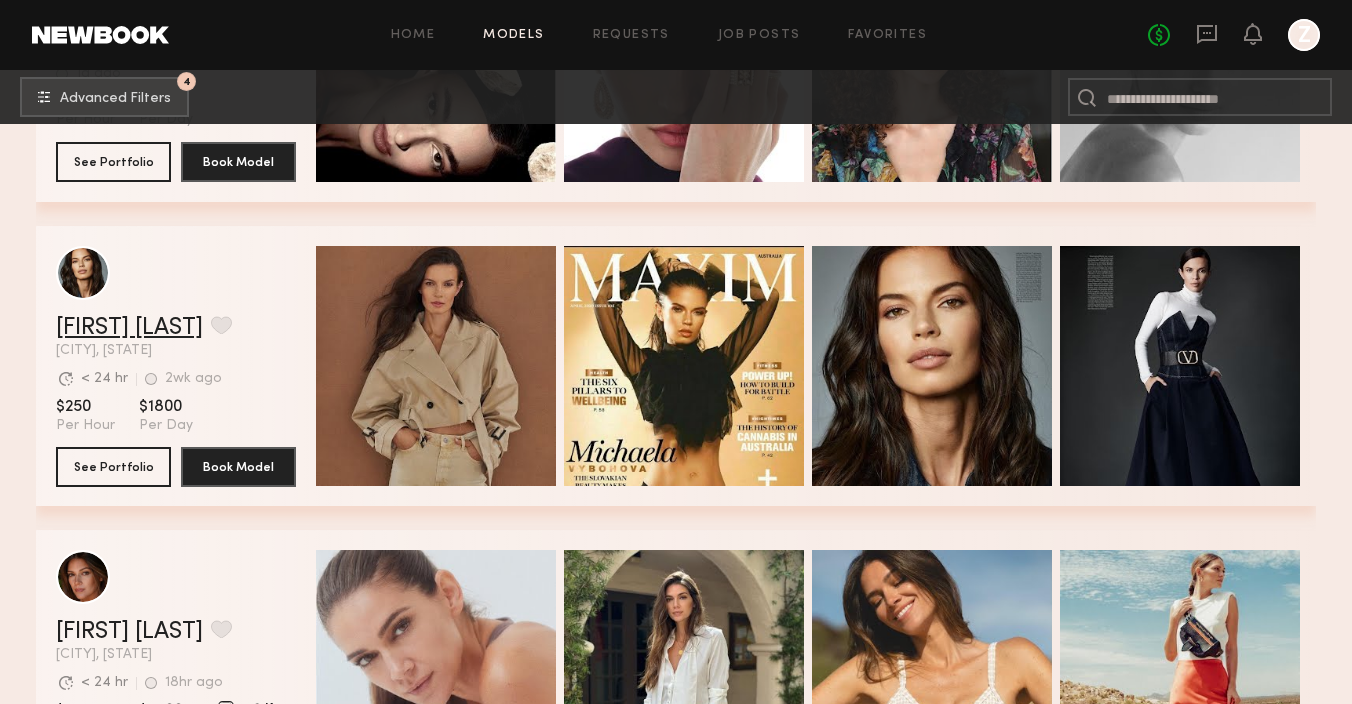 click on "Michaela V." 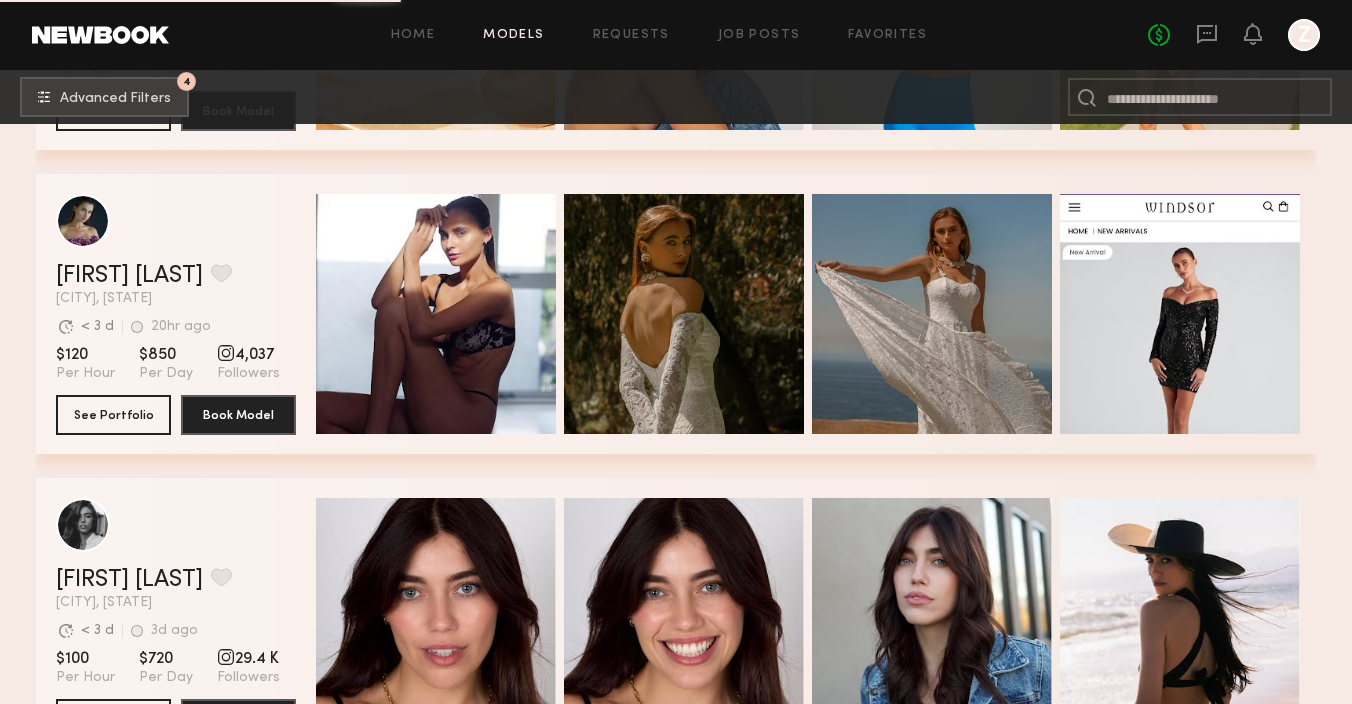 scroll, scrollTop: 7110, scrollLeft: 0, axis: vertical 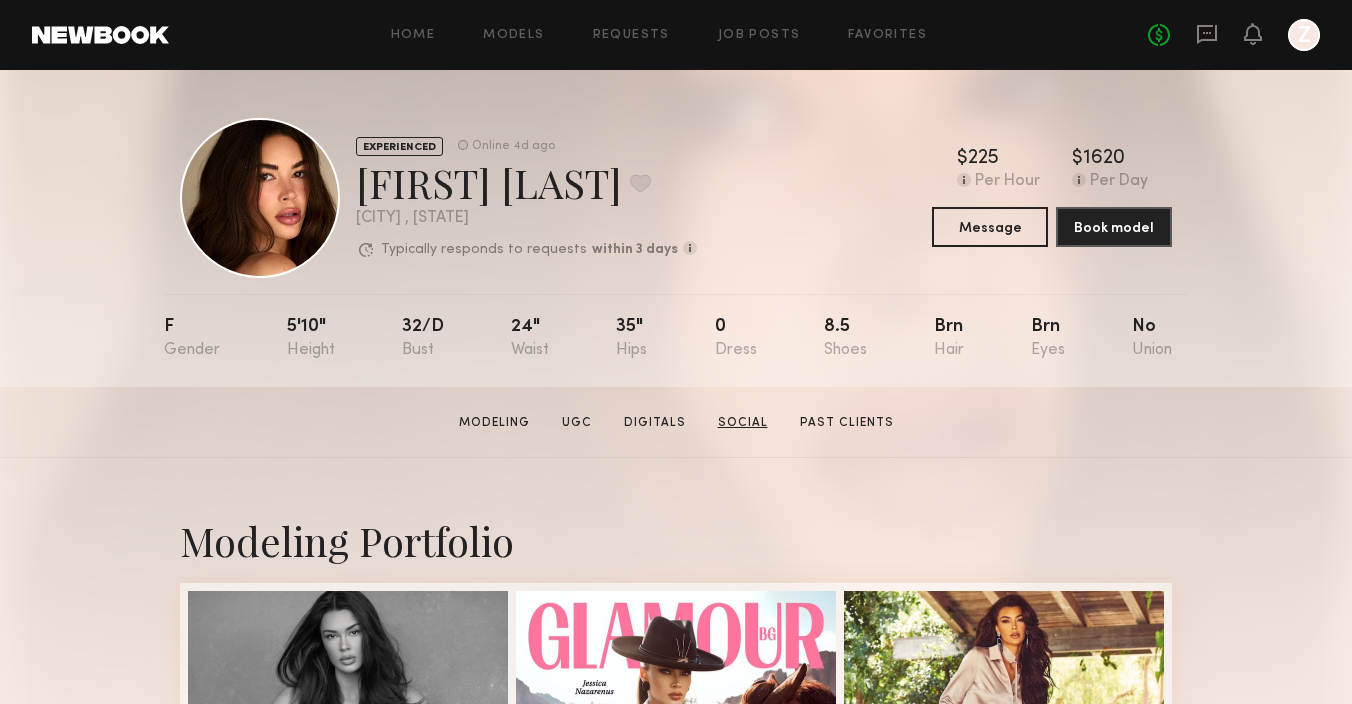 click on "Social" 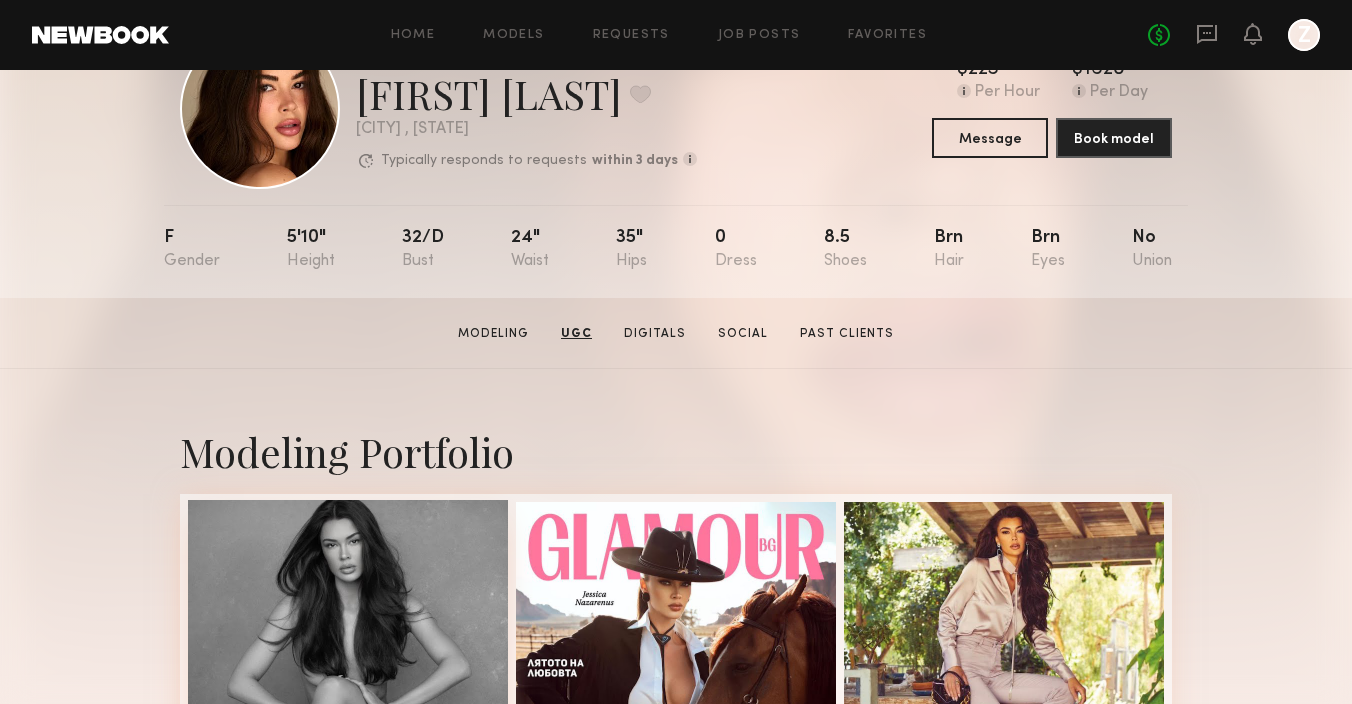 scroll, scrollTop: 0, scrollLeft: 0, axis: both 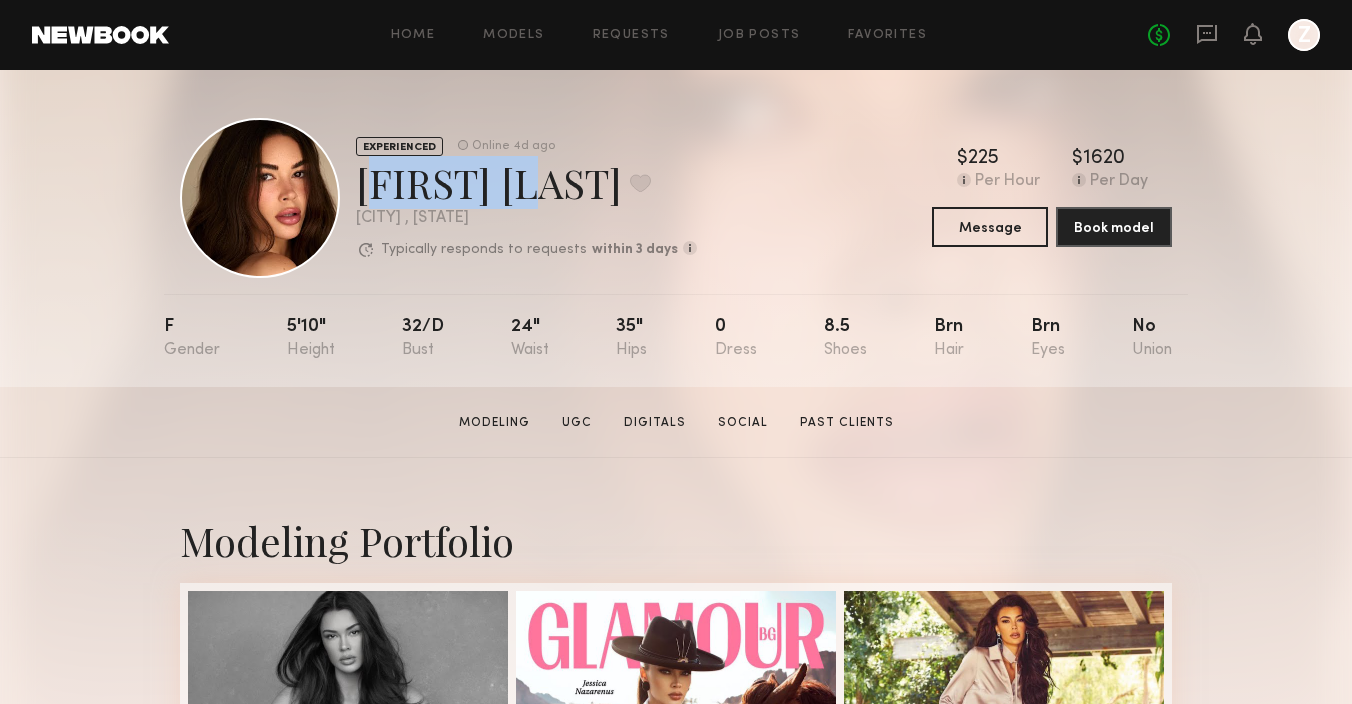 drag, startPoint x: 357, startPoint y: 181, endPoint x: 512, endPoint y: 188, distance: 155.15799 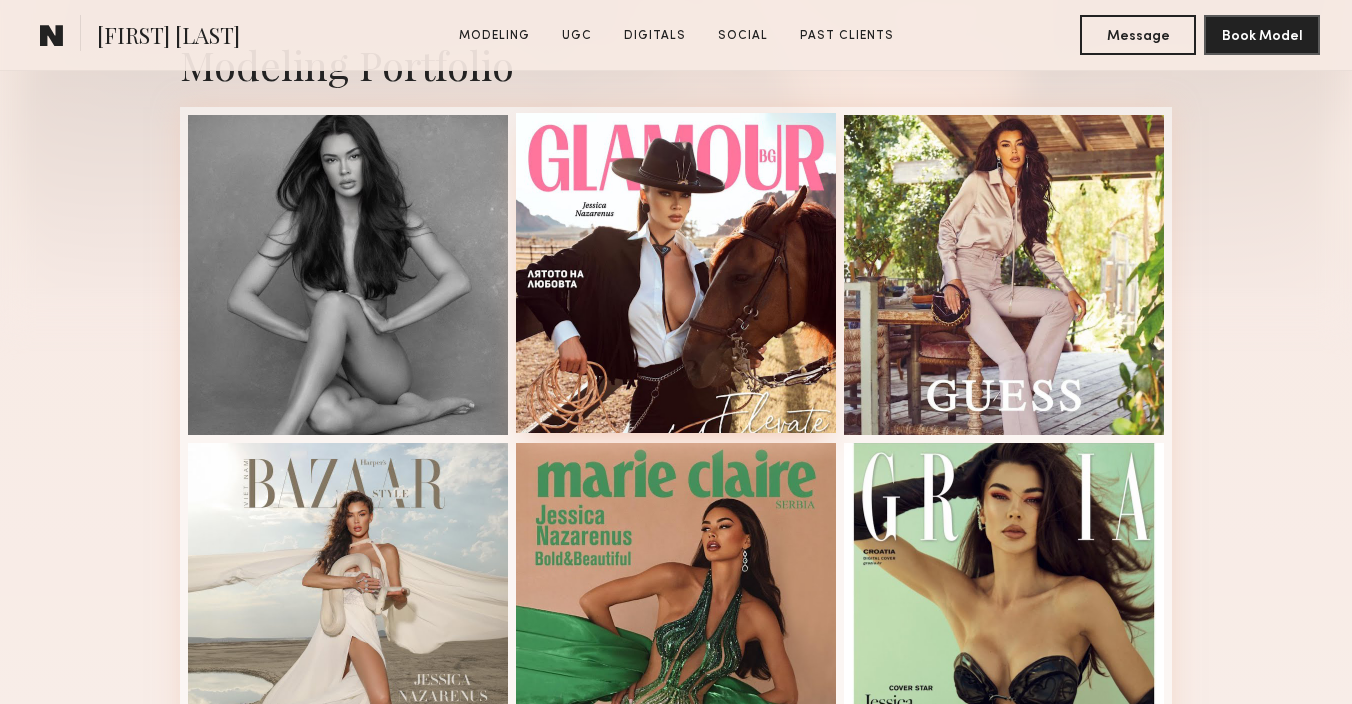 scroll, scrollTop: 479, scrollLeft: 0, axis: vertical 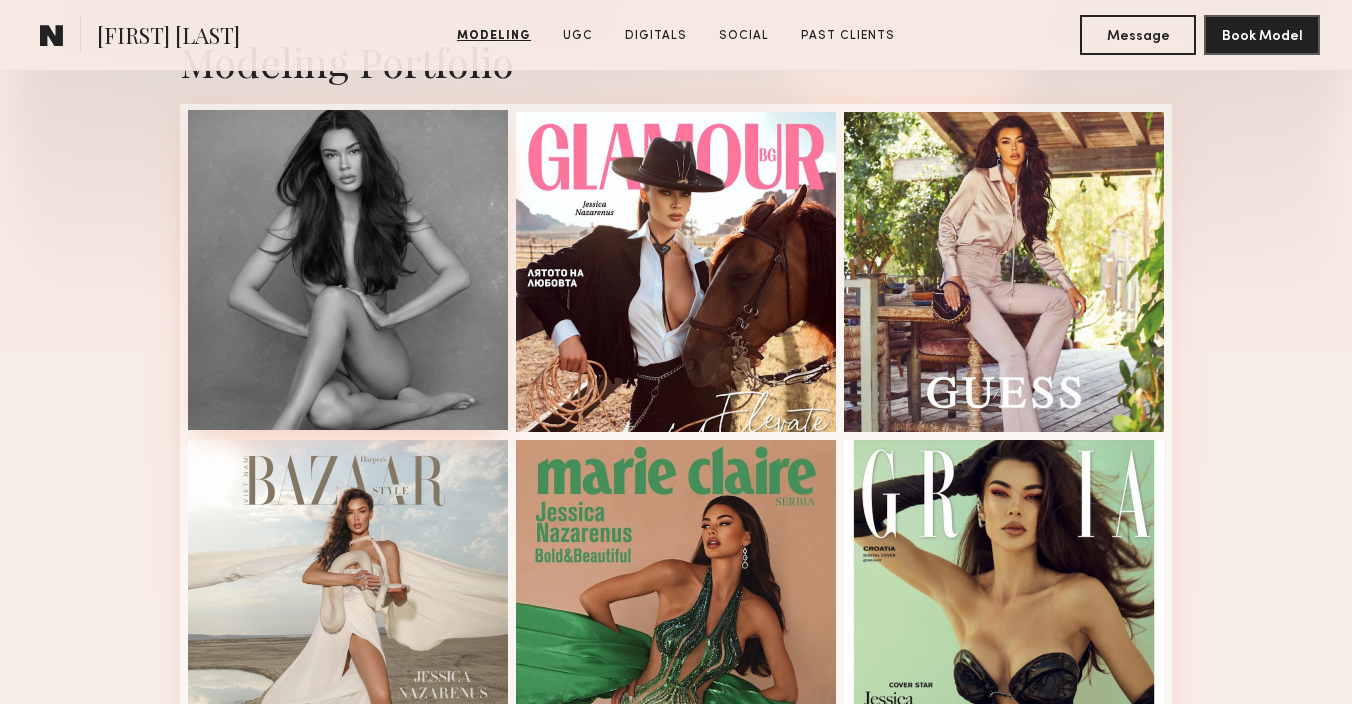 click at bounding box center [348, 270] 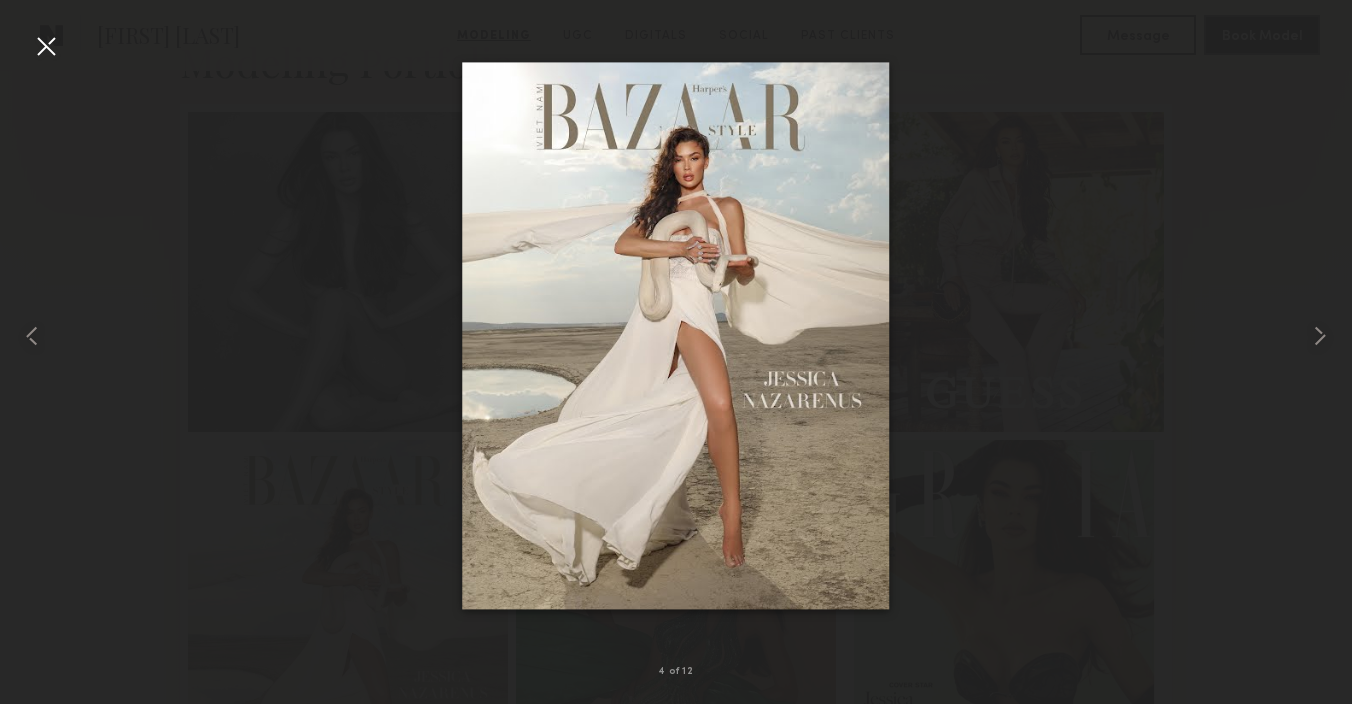 drag, startPoint x: 741, startPoint y: 393, endPoint x: 1029, endPoint y: 9, distance: 480 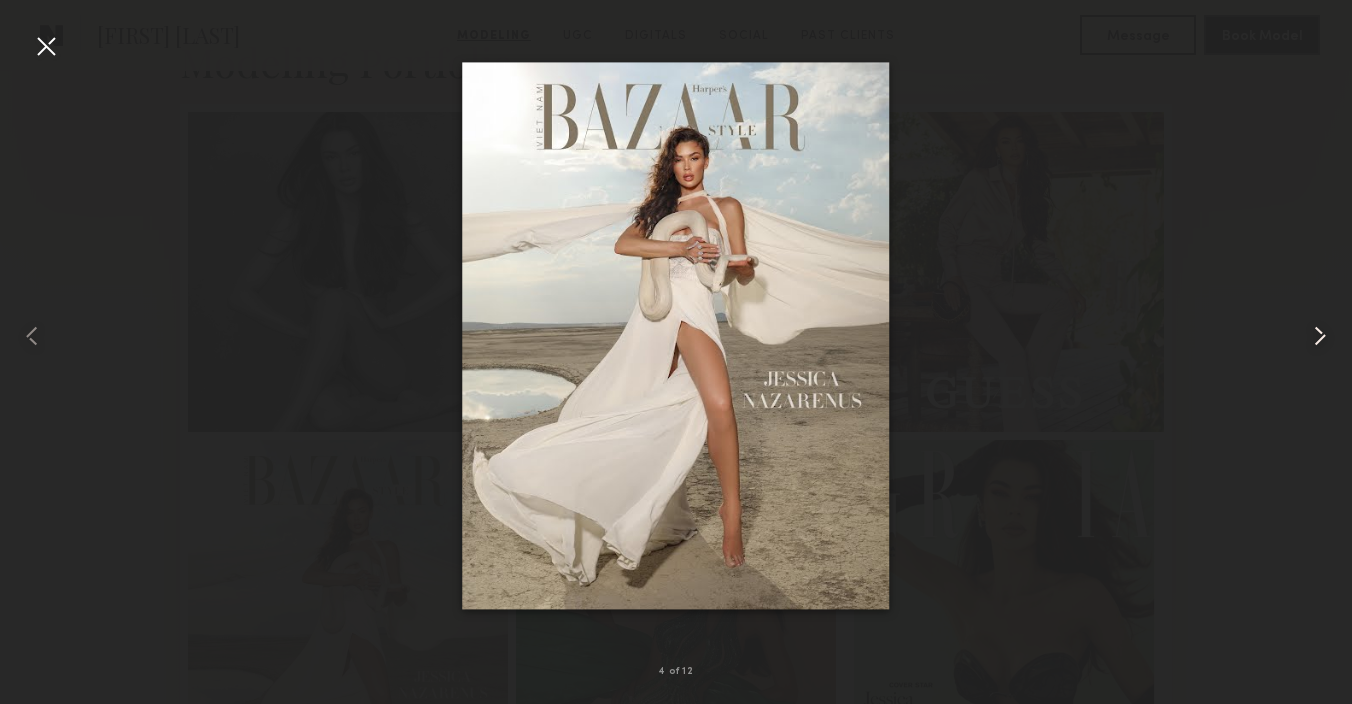 click at bounding box center [1320, 336] 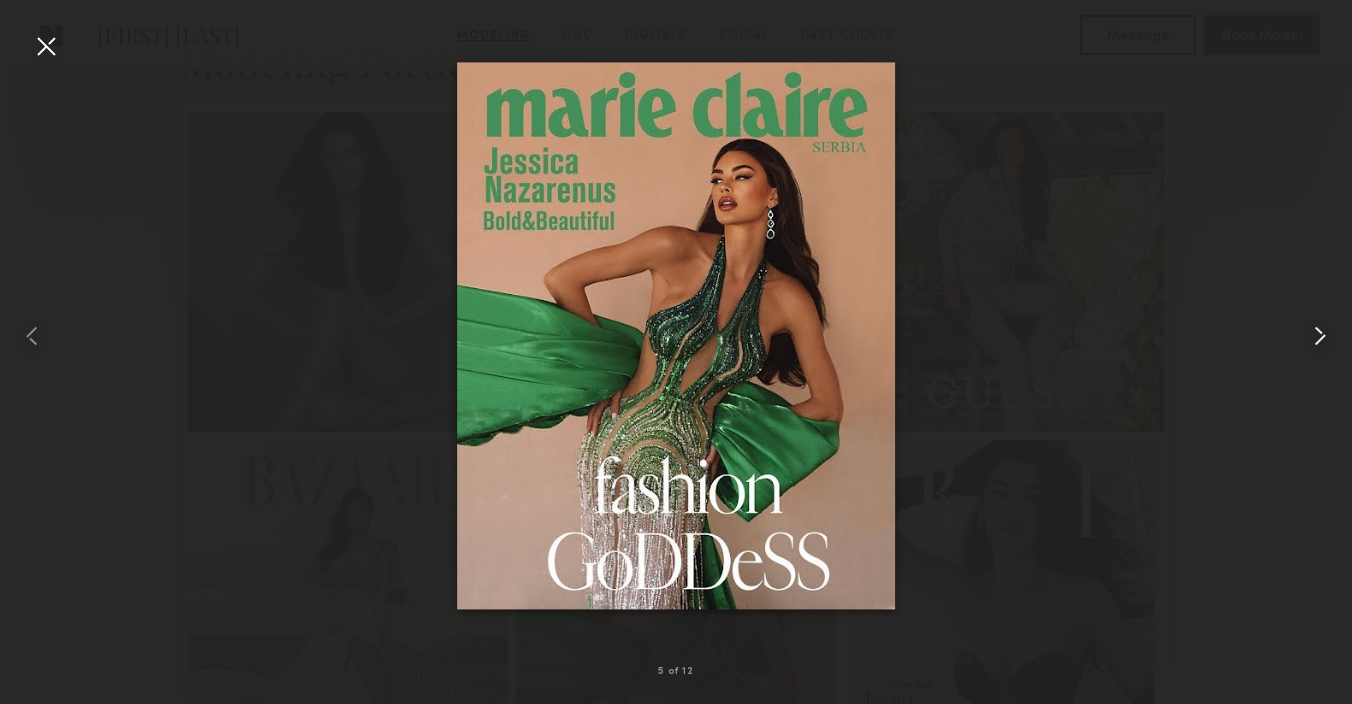 click at bounding box center (1320, 336) 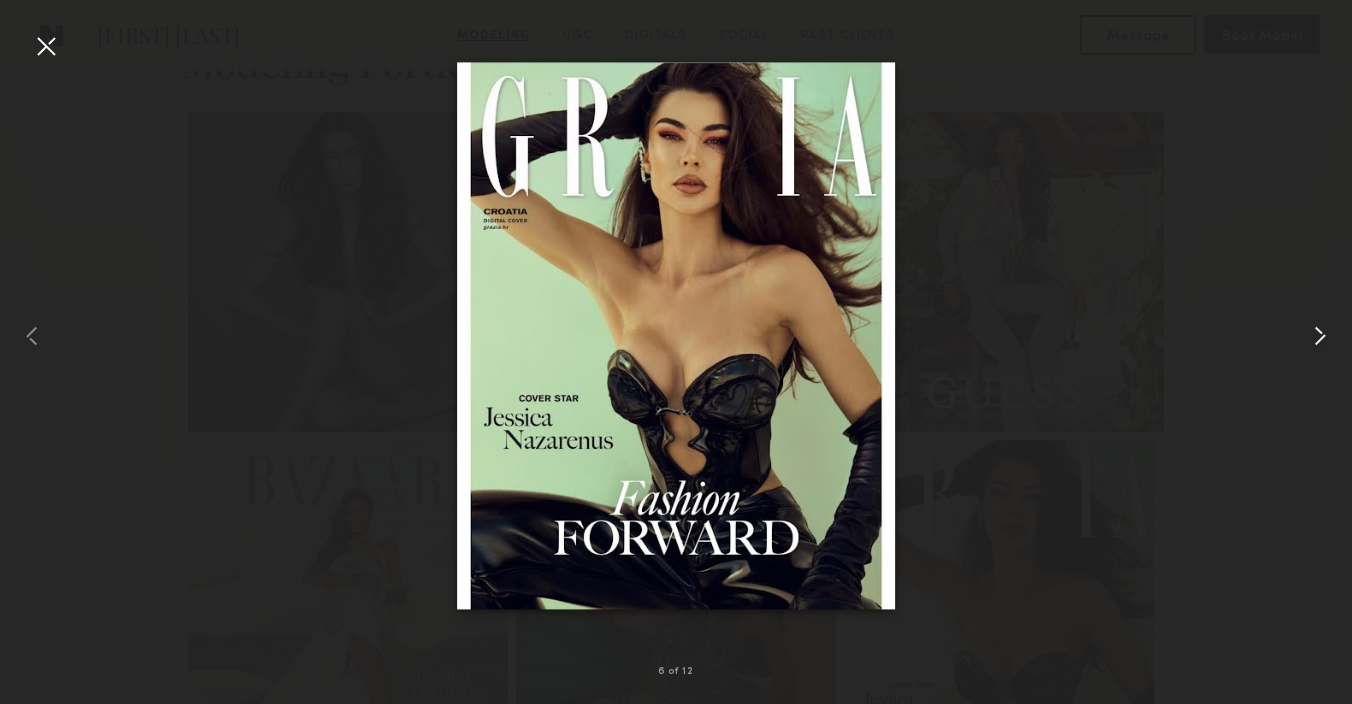 click at bounding box center (1320, 336) 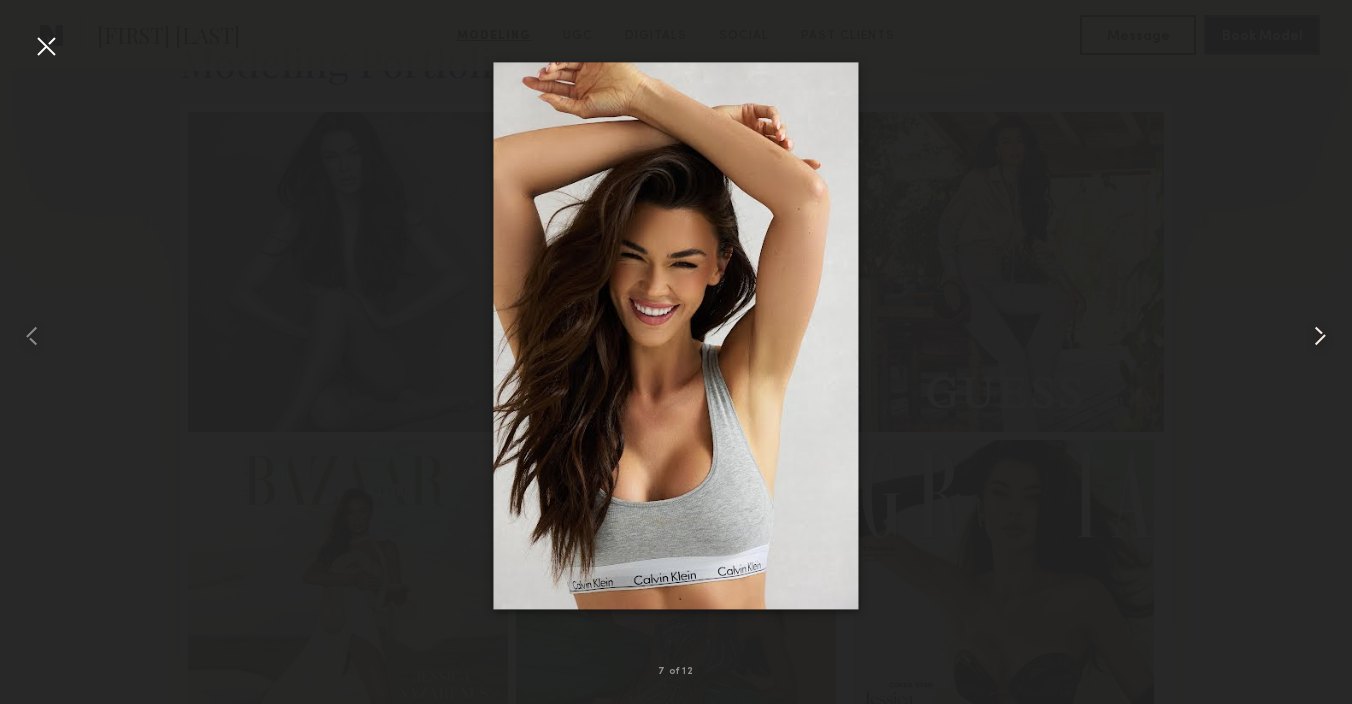click at bounding box center [1320, 336] 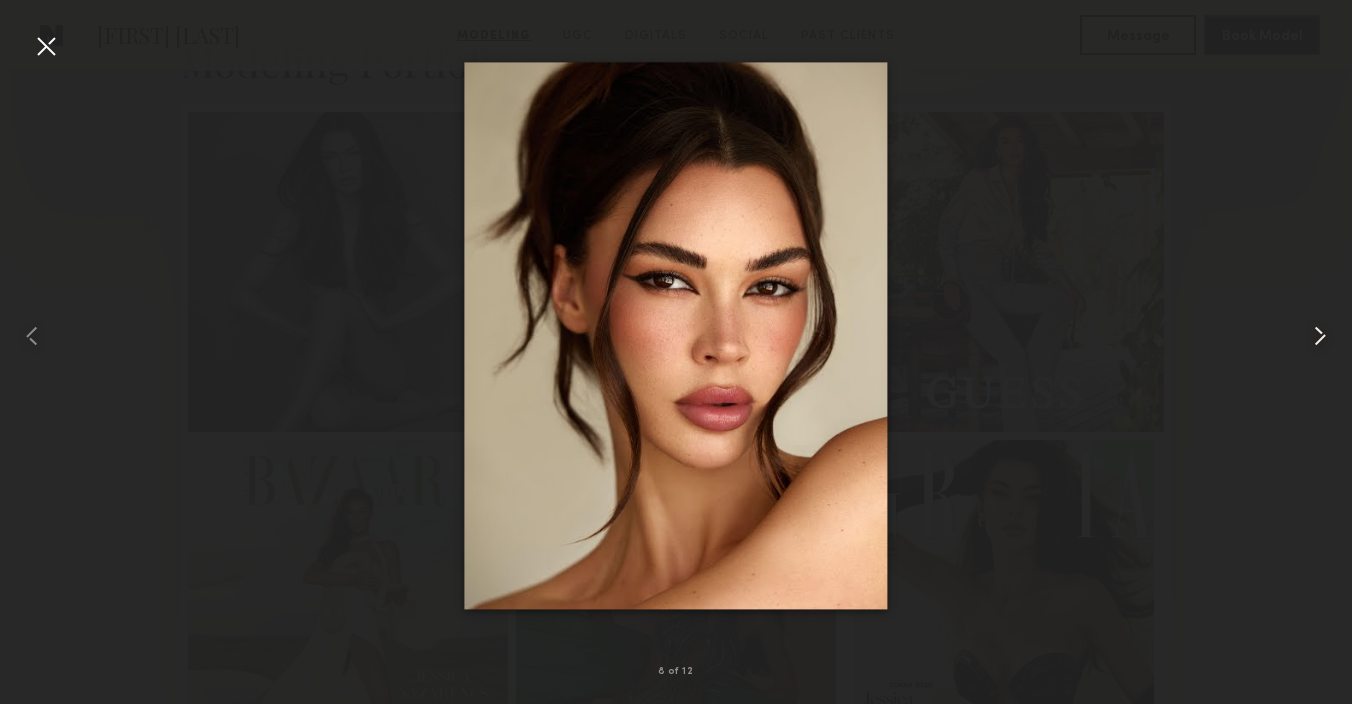 click at bounding box center (1320, 336) 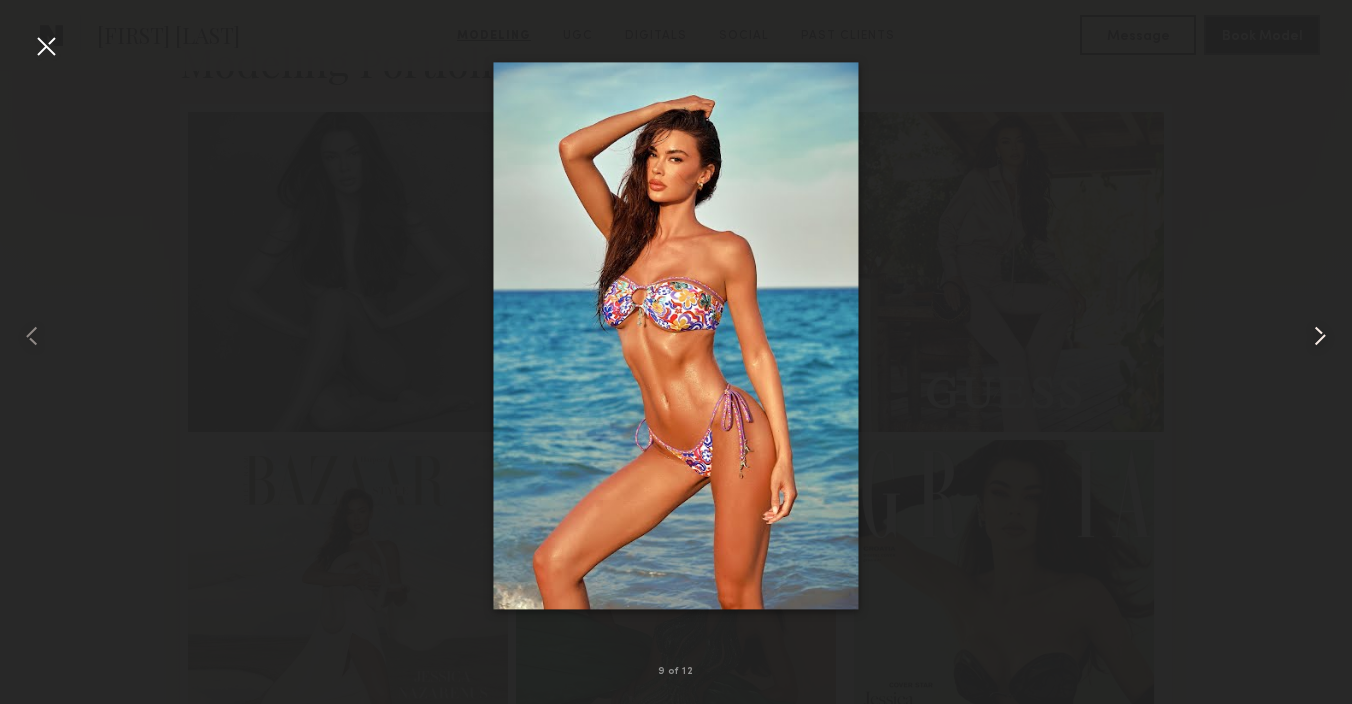 click at bounding box center (1320, 336) 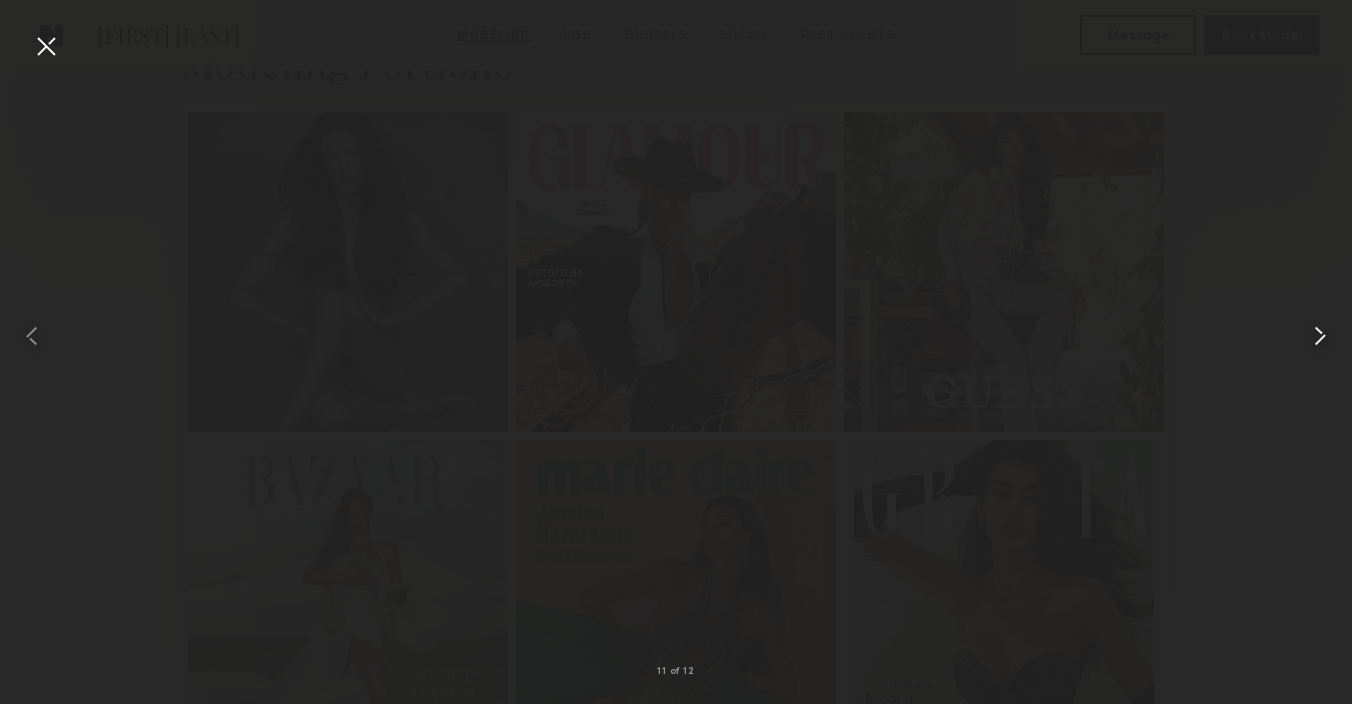 click at bounding box center (1320, 336) 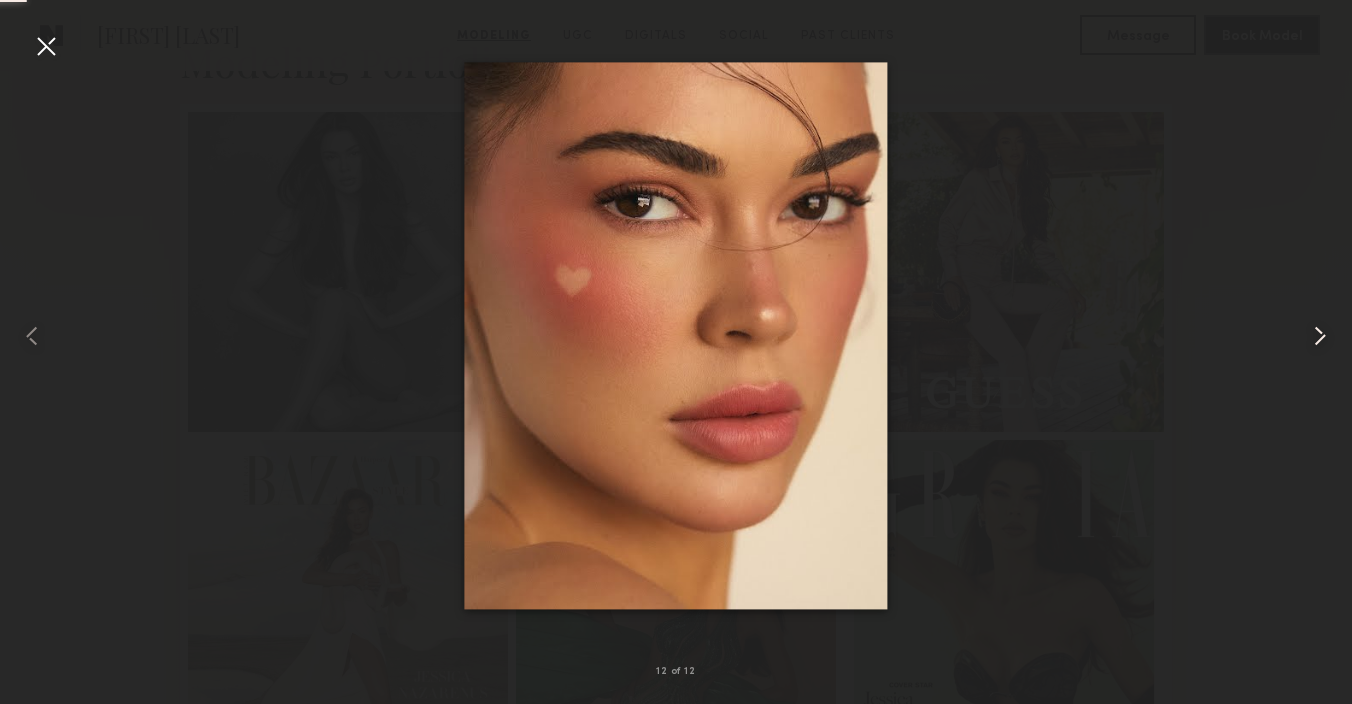 click at bounding box center [1320, 336] 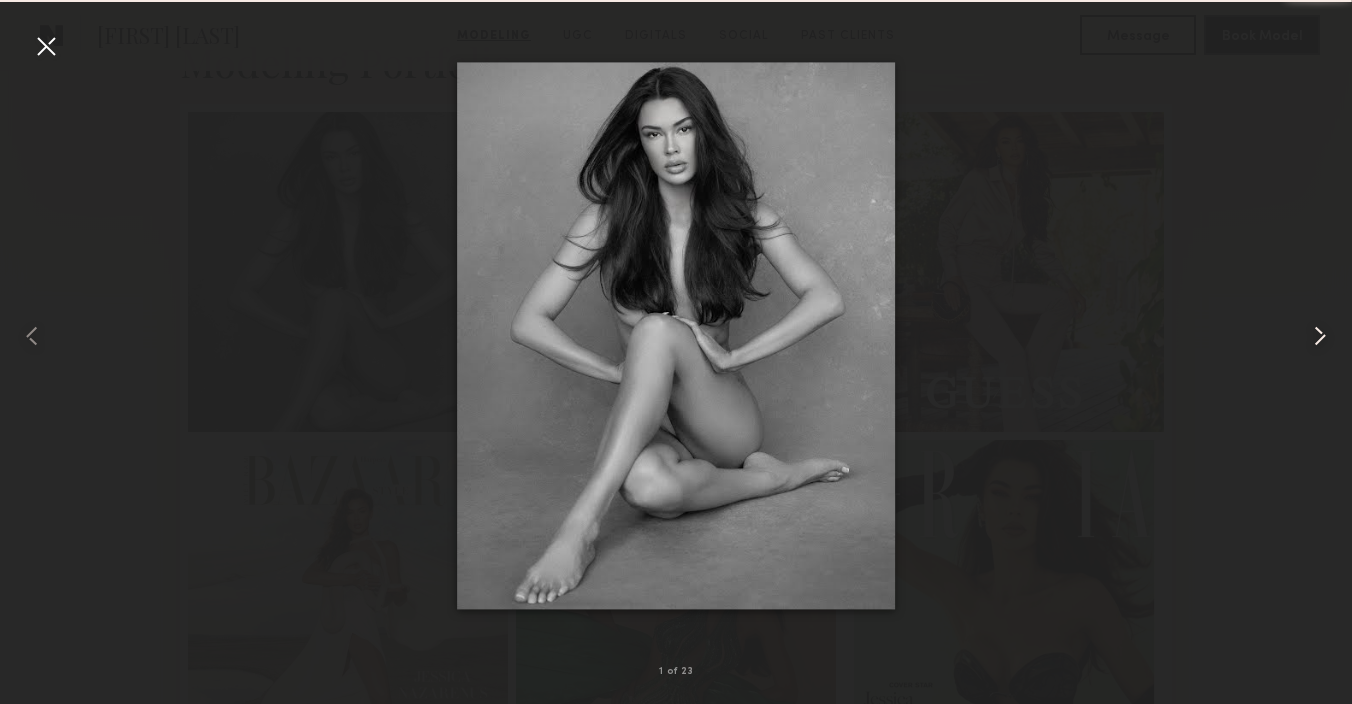 click at bounding box center (1320, 336) 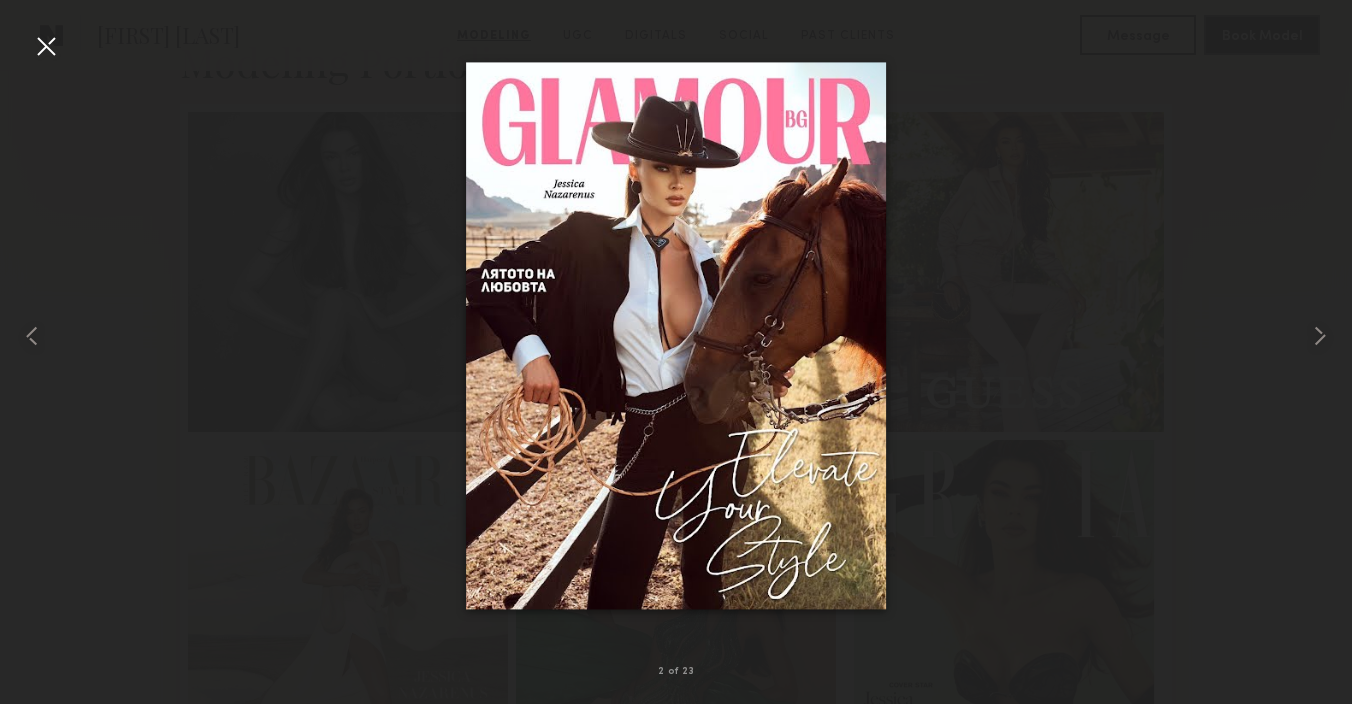 click at bounding box center [676, 336] 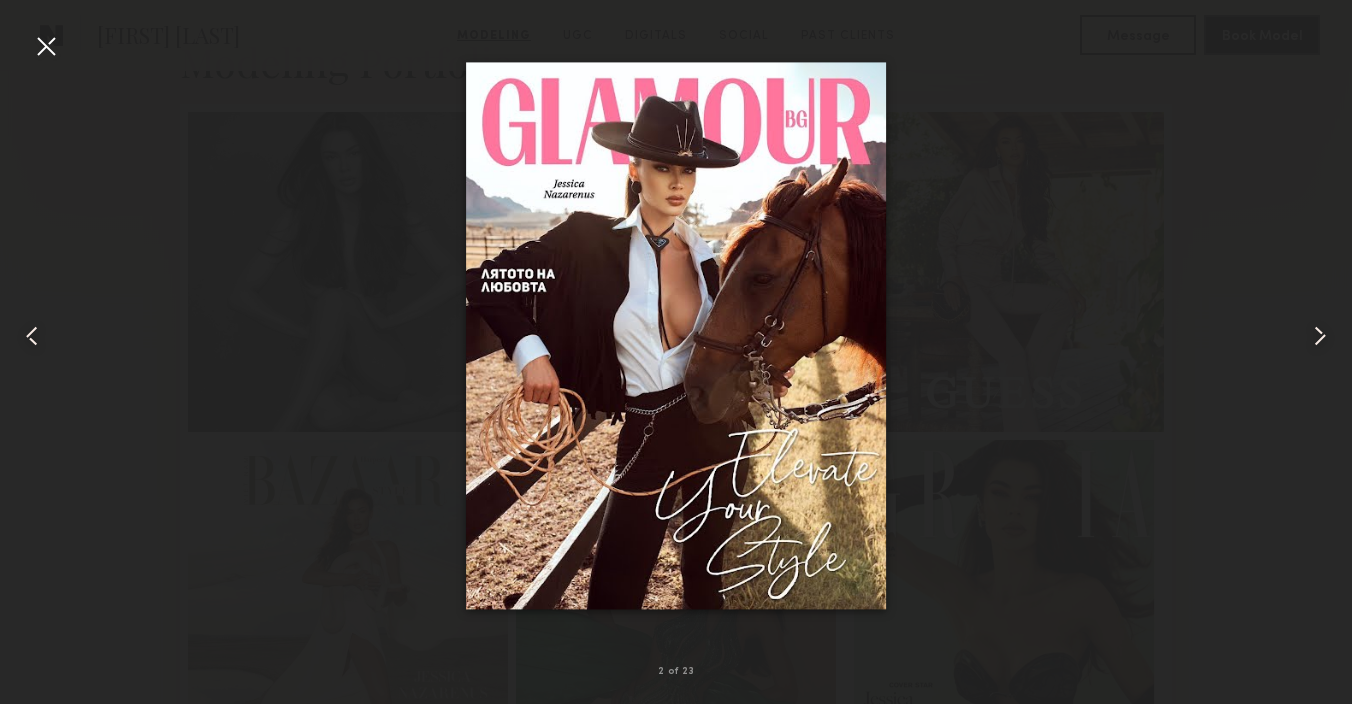 click at bounding box center [46, 46] 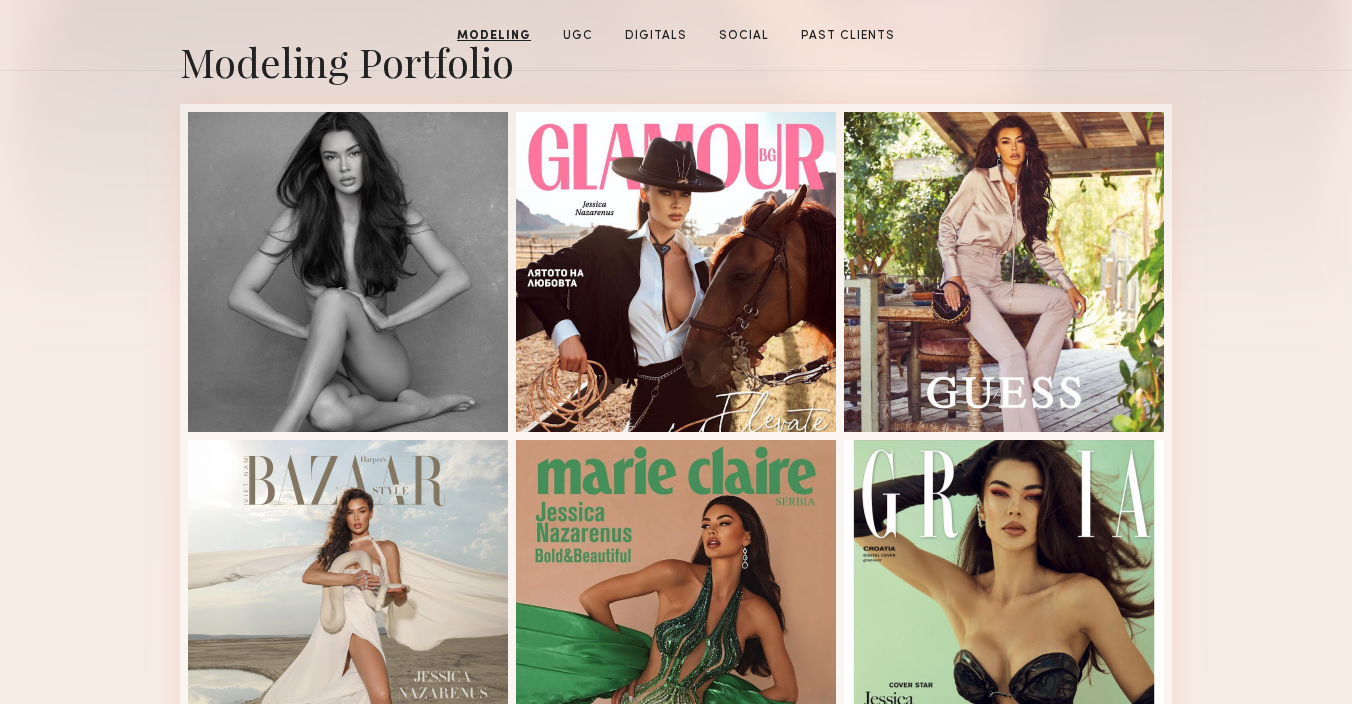 scroll, scrollTop: 0, scrollLeft: 0, axis: both 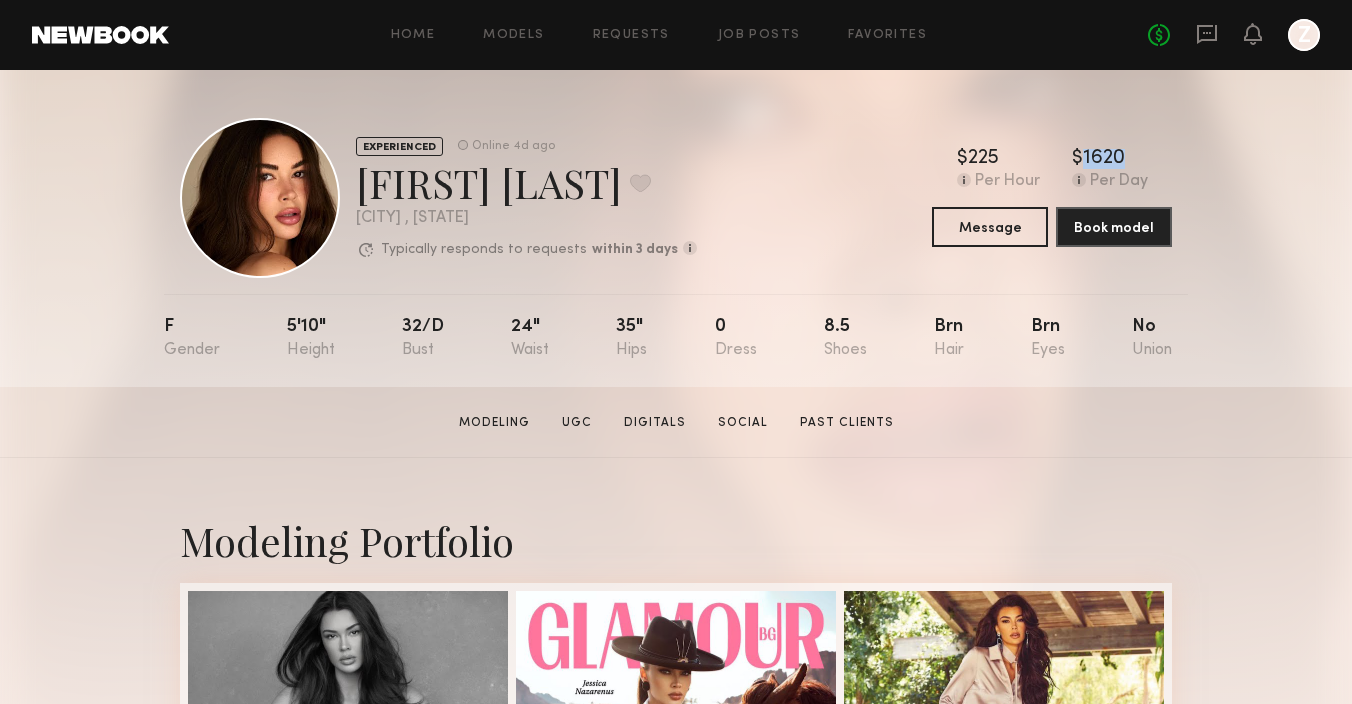 drag, startPoint x: 1064, startPoint y: 145, endPoint x: 1194, endPoint y: 164, distance: 131.38112 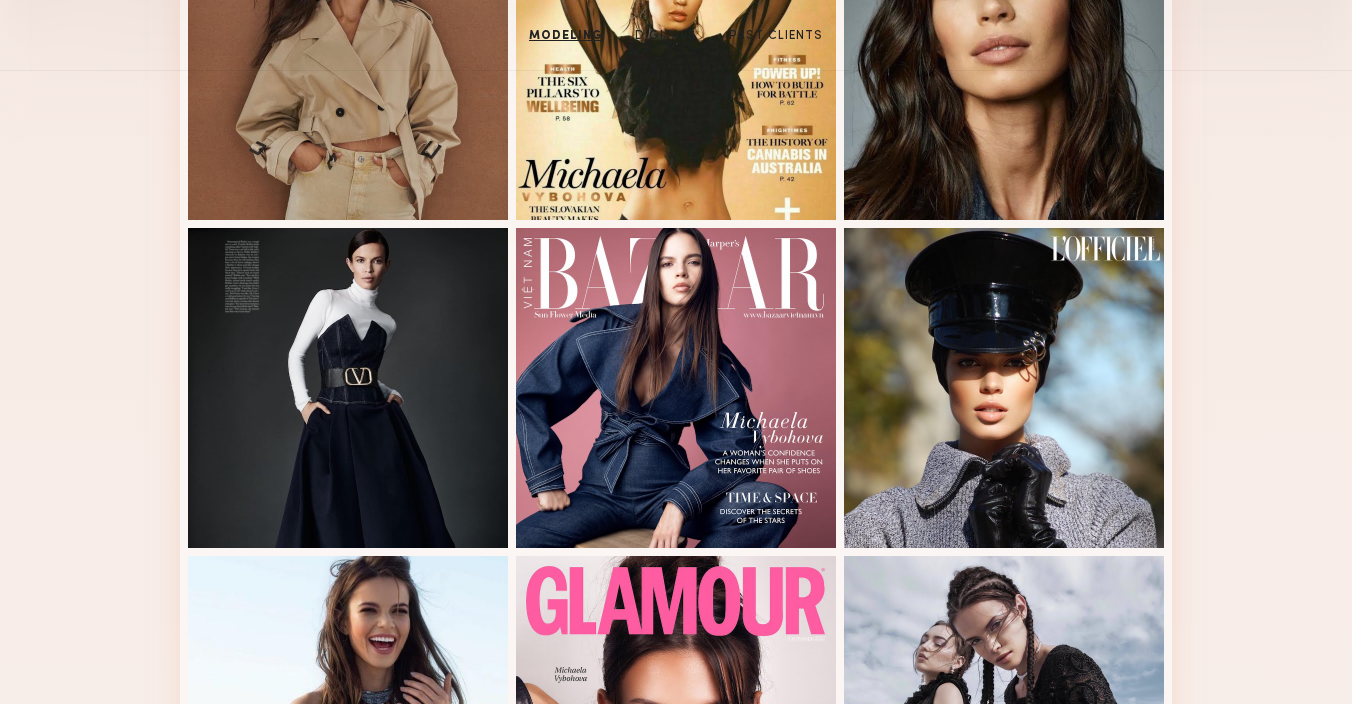 scroll, scrollTop: 0, scrollLeft: 0, axis: both 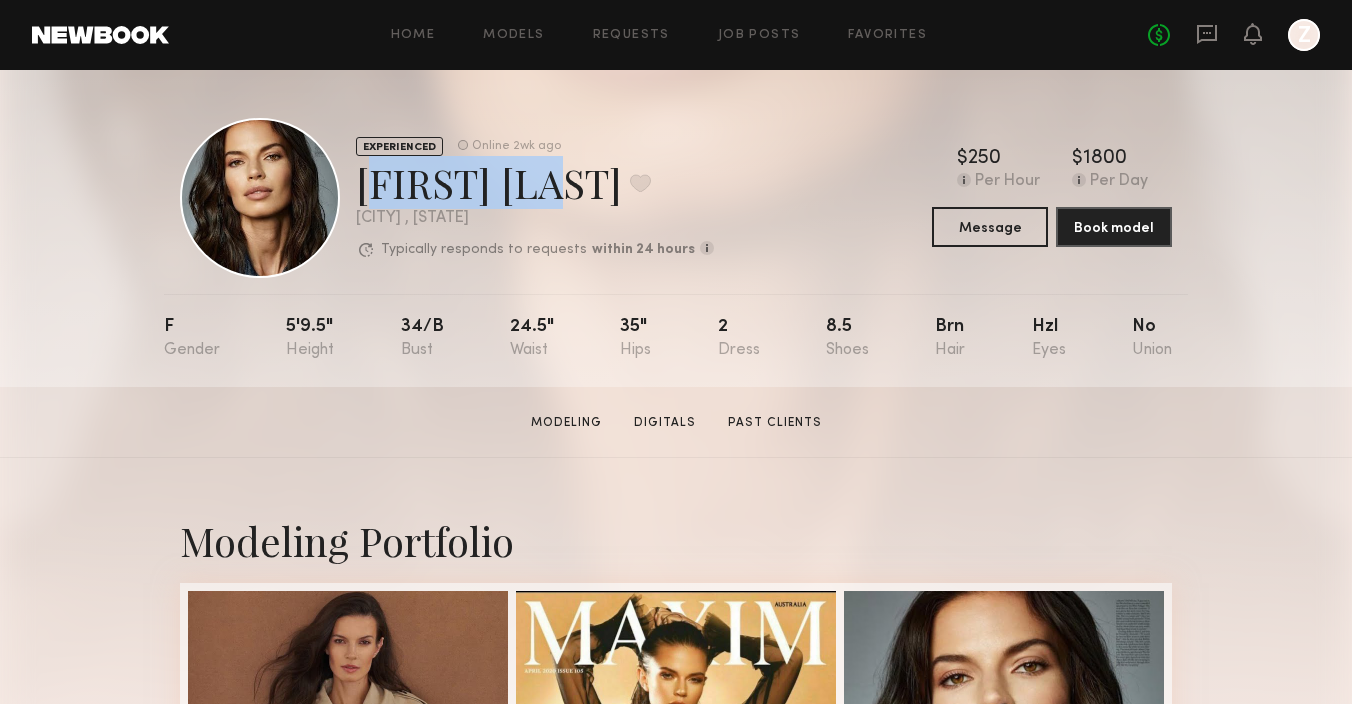 drag, startPoint x: 542, startPoint y: 192, endPoint x: 355, endPoint y: 184, distance: 187.17105 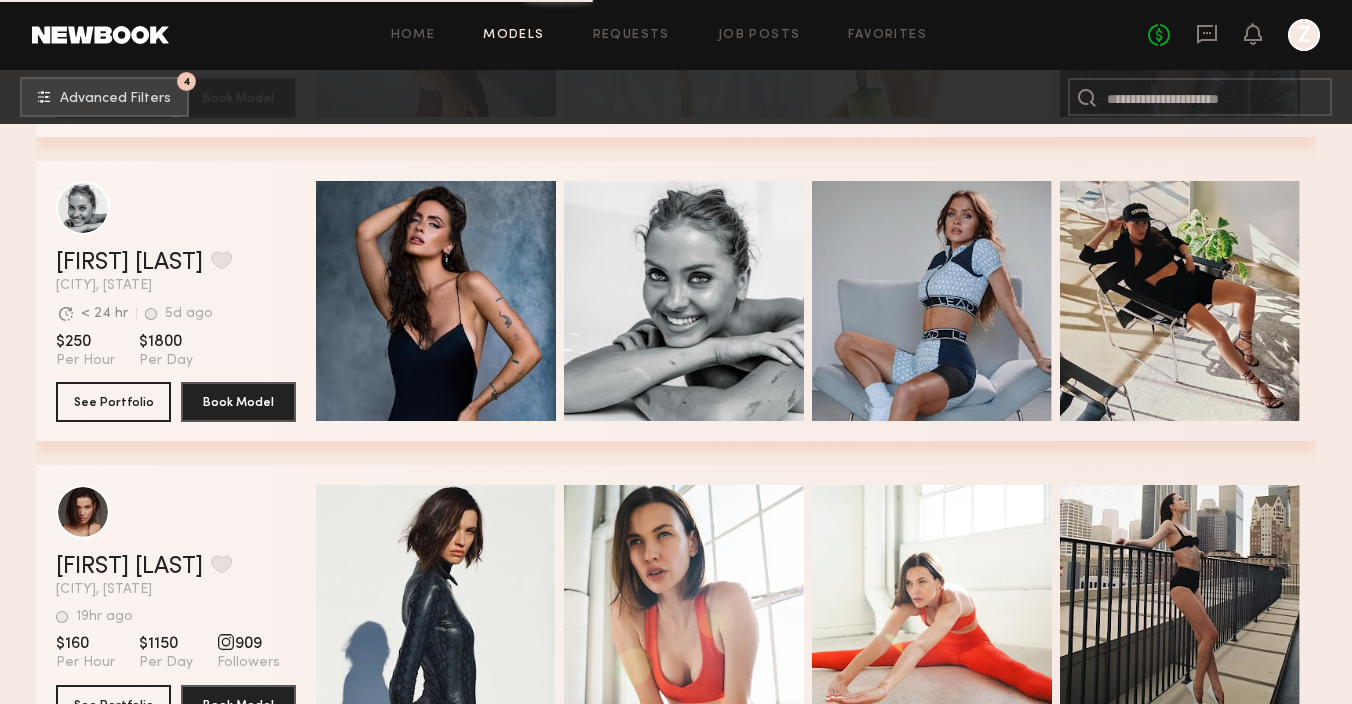 scroll, scrollTop: 14032, scrollLeft: 0, axis: vertical 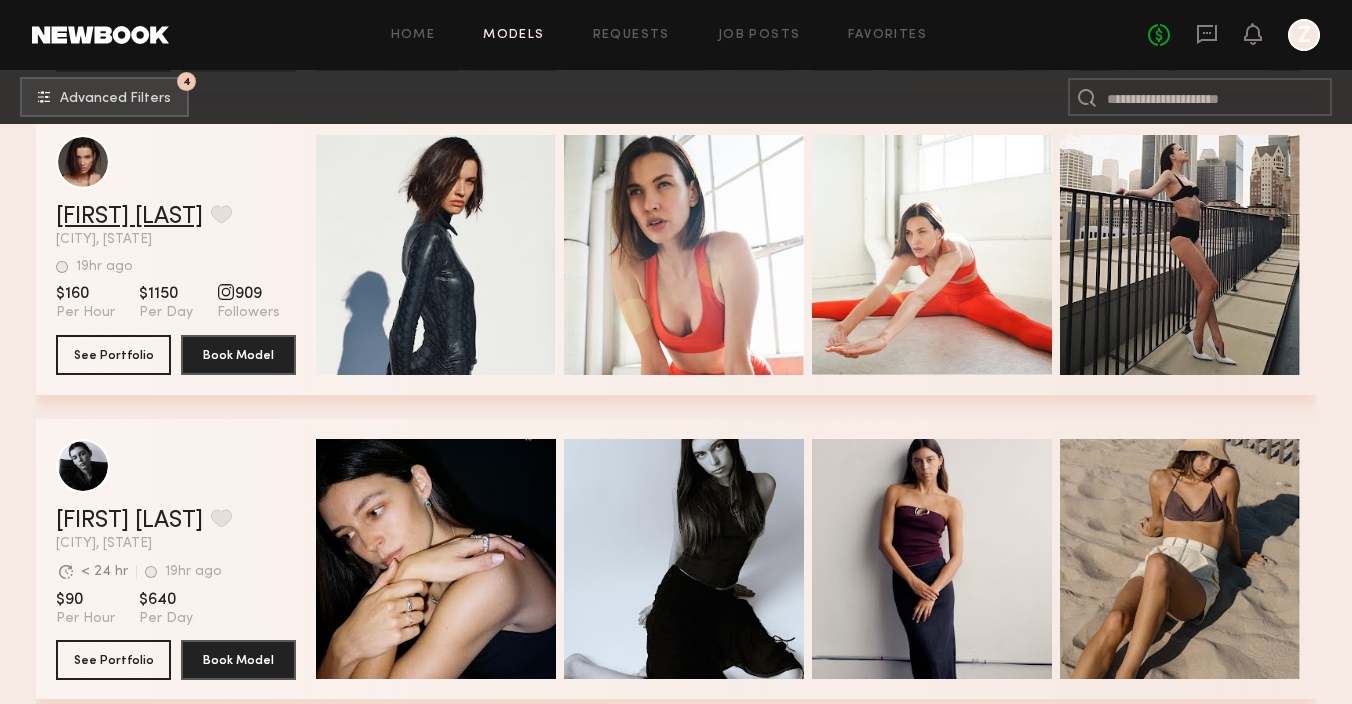 click on "Kristina S." 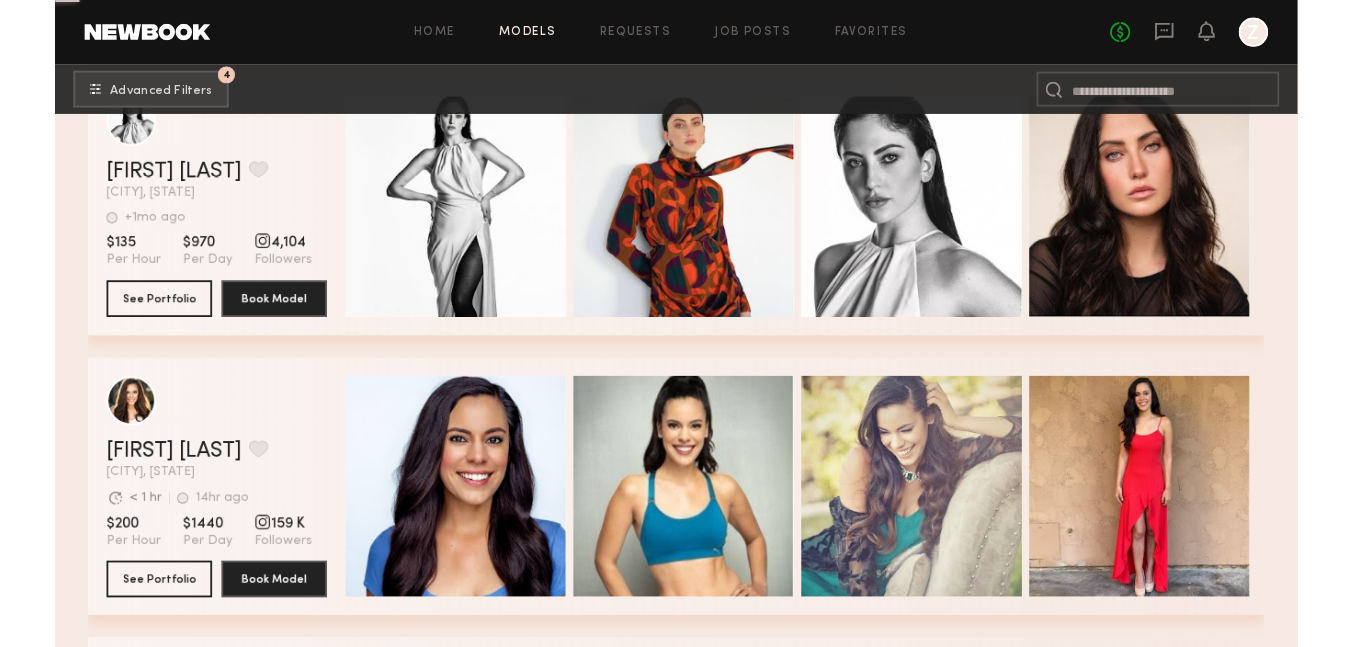 scroll, scrollTop: 20751, scrollLeft: 0, axis: vertical 